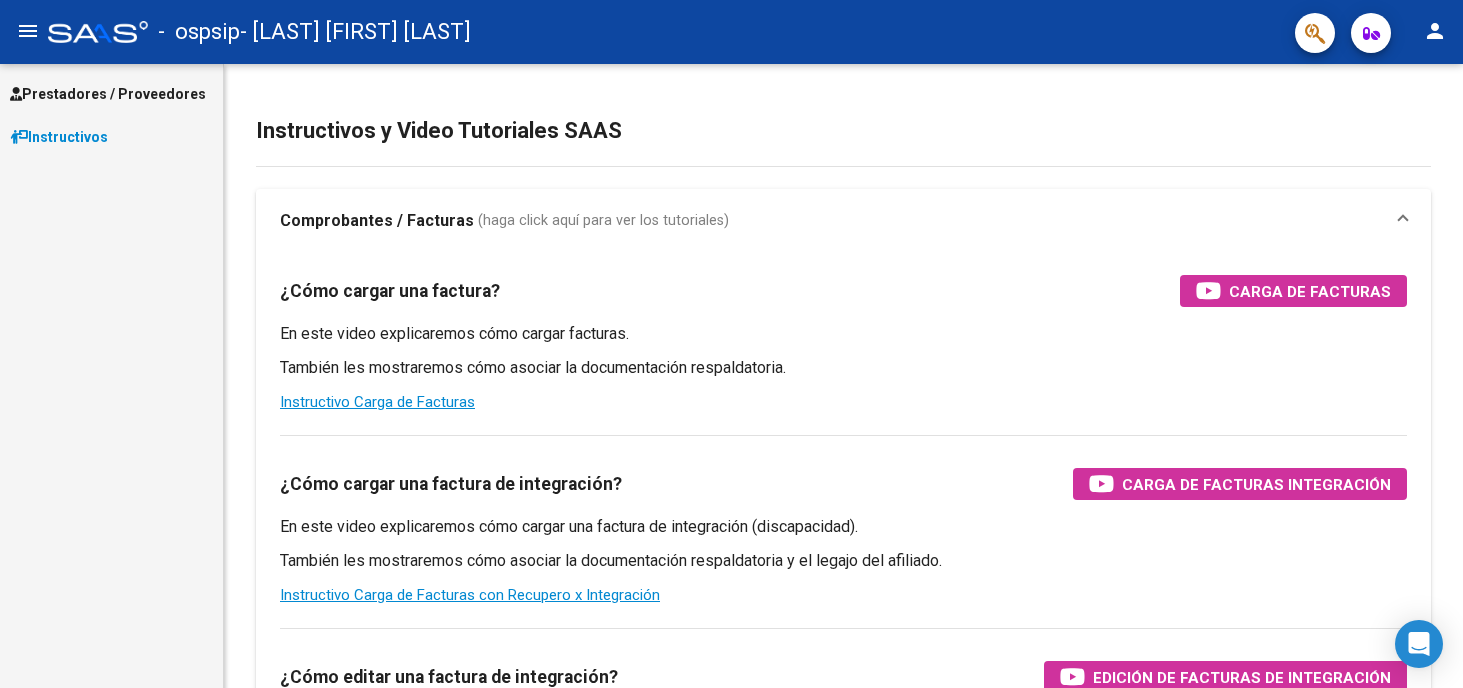 scroll, scrollTop: 0, scrollLeft: 0, axis: both 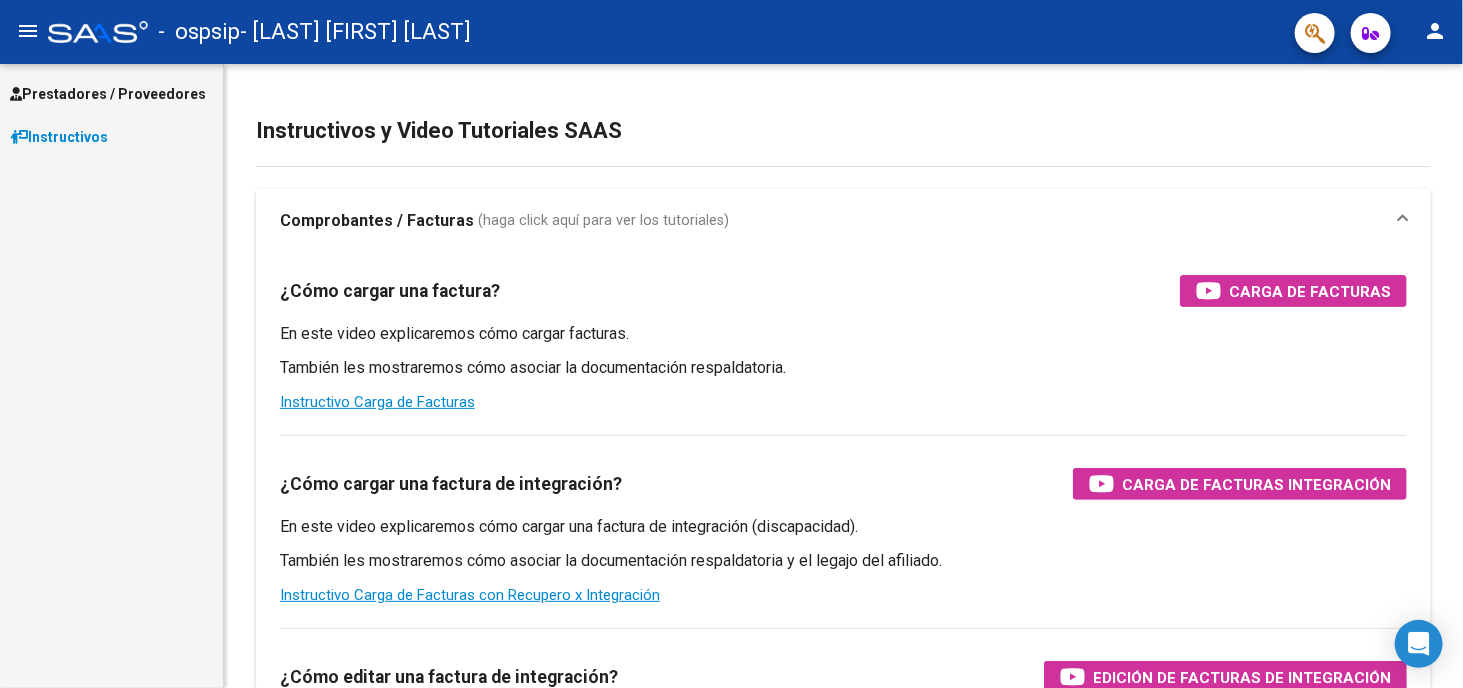 click on "Prestadores / Proveedores" at bounding box center [108, 94] 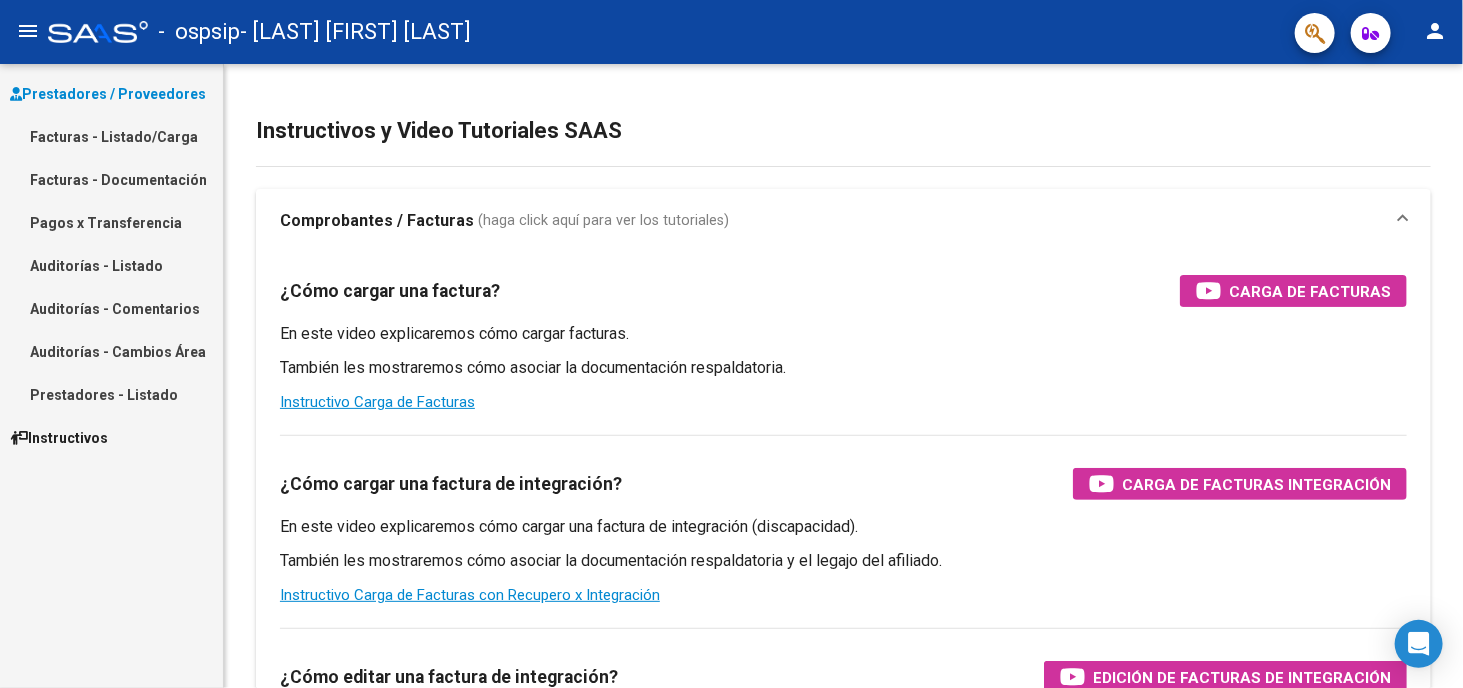 click on "Facturas - Listado/Carga" at bounding box center (111, 136) 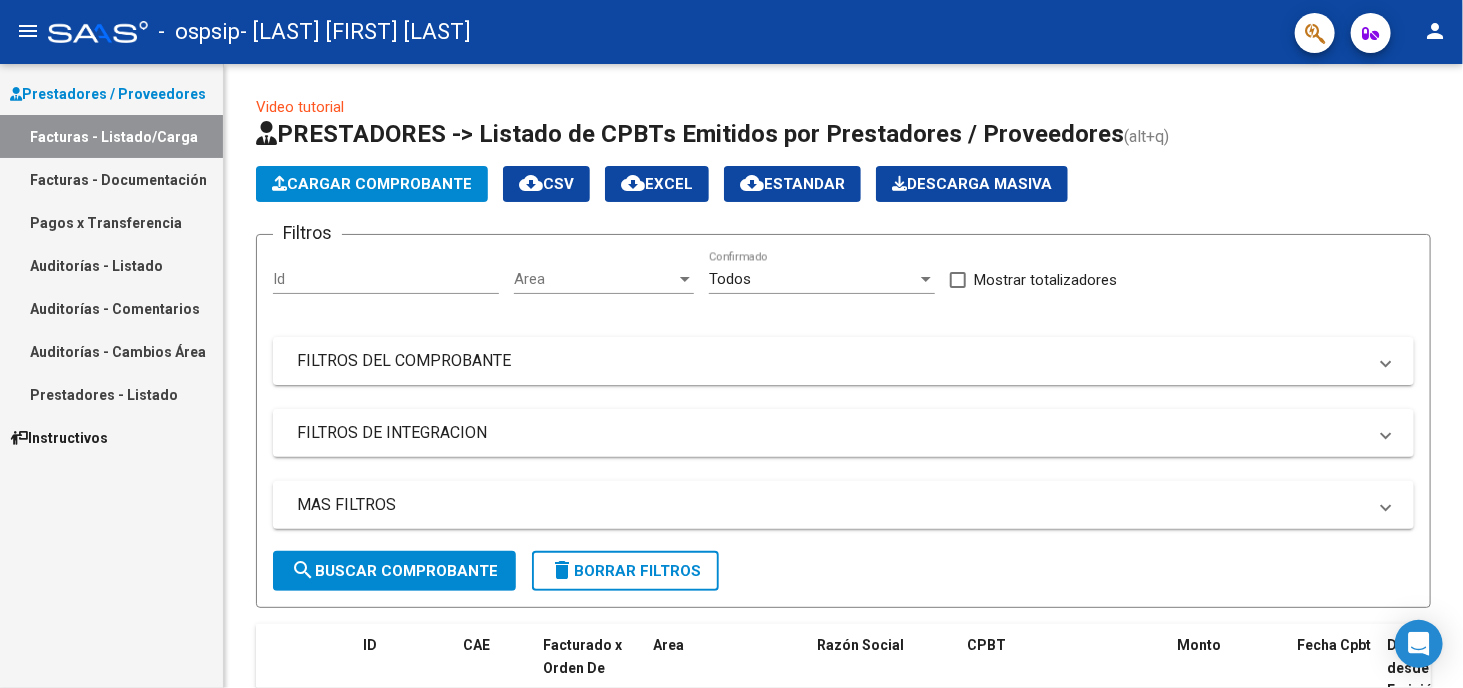 click on "Facturas - Documentación" at bounding box center [111, 179] 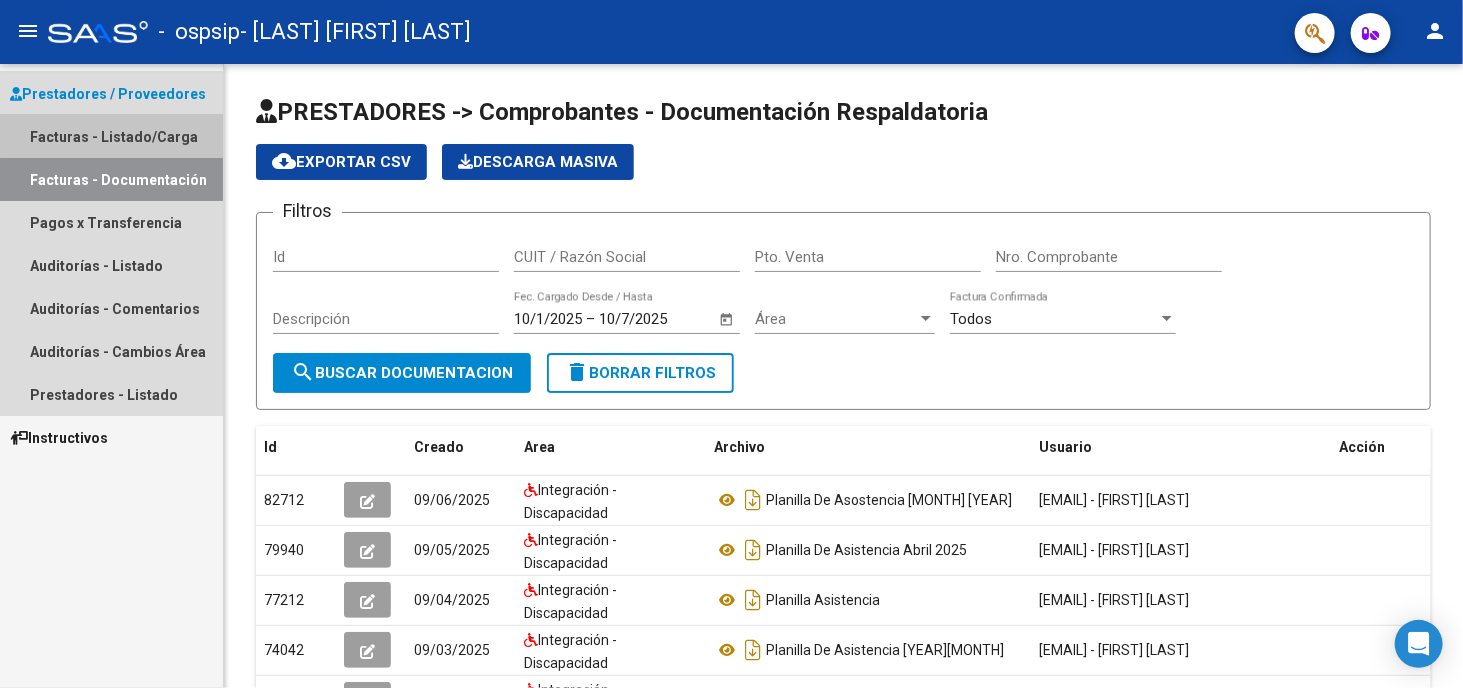 click on "Facturas - Listado/Carga" at bounding box center [111, 136] 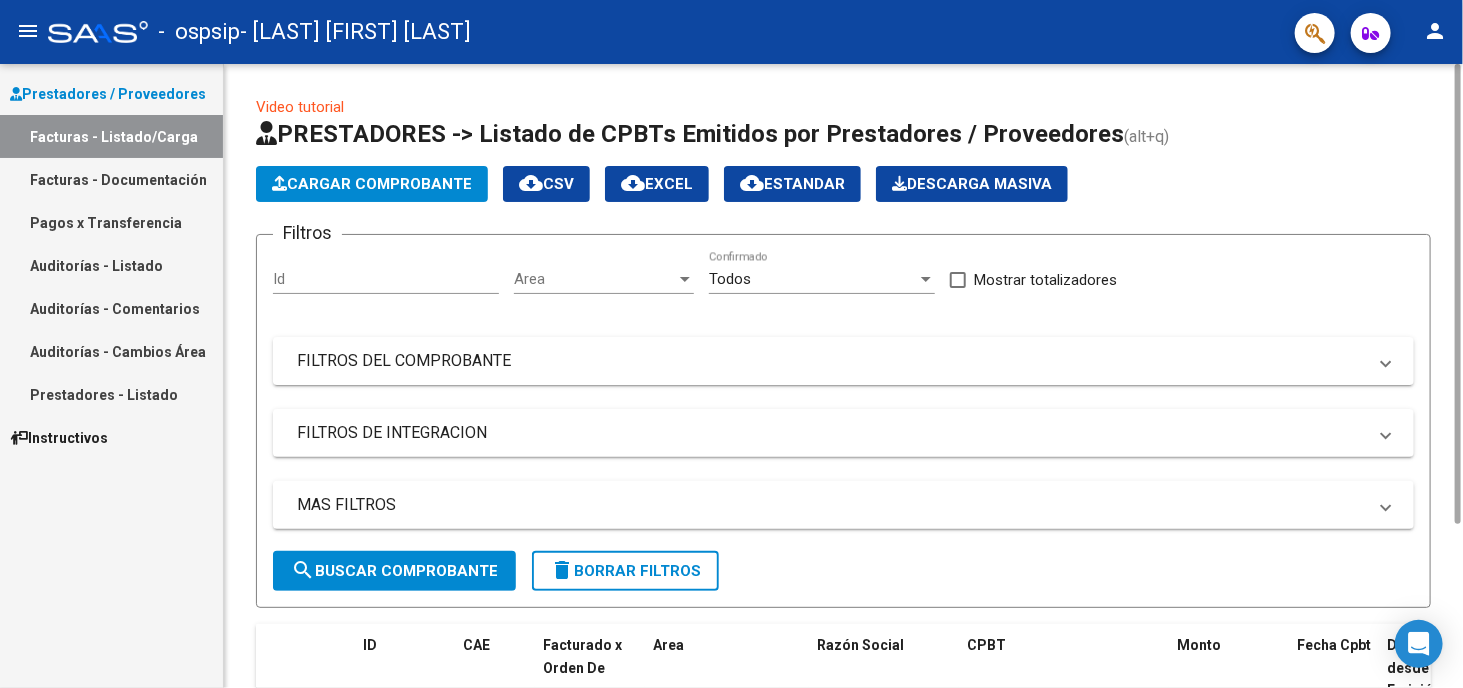 click on "Cargar Comprobante" 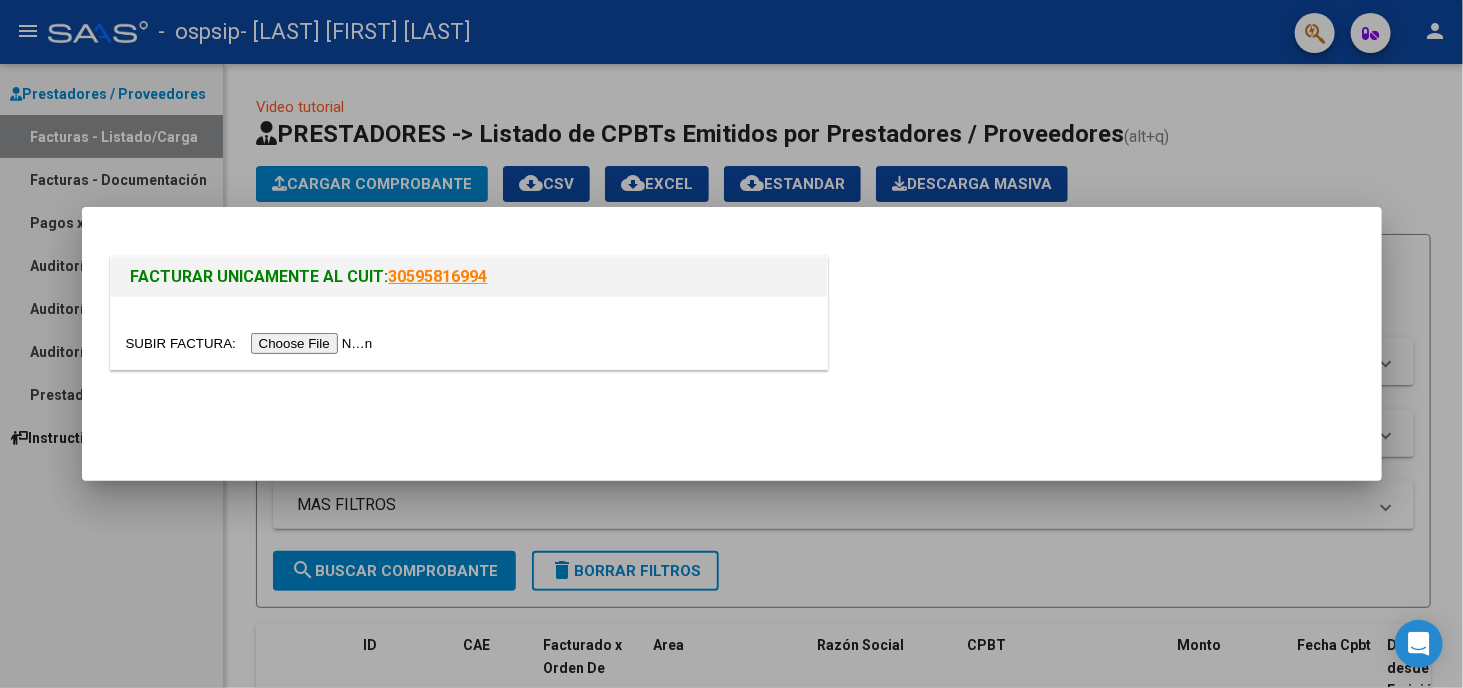 click at bounding box center (252, 343) 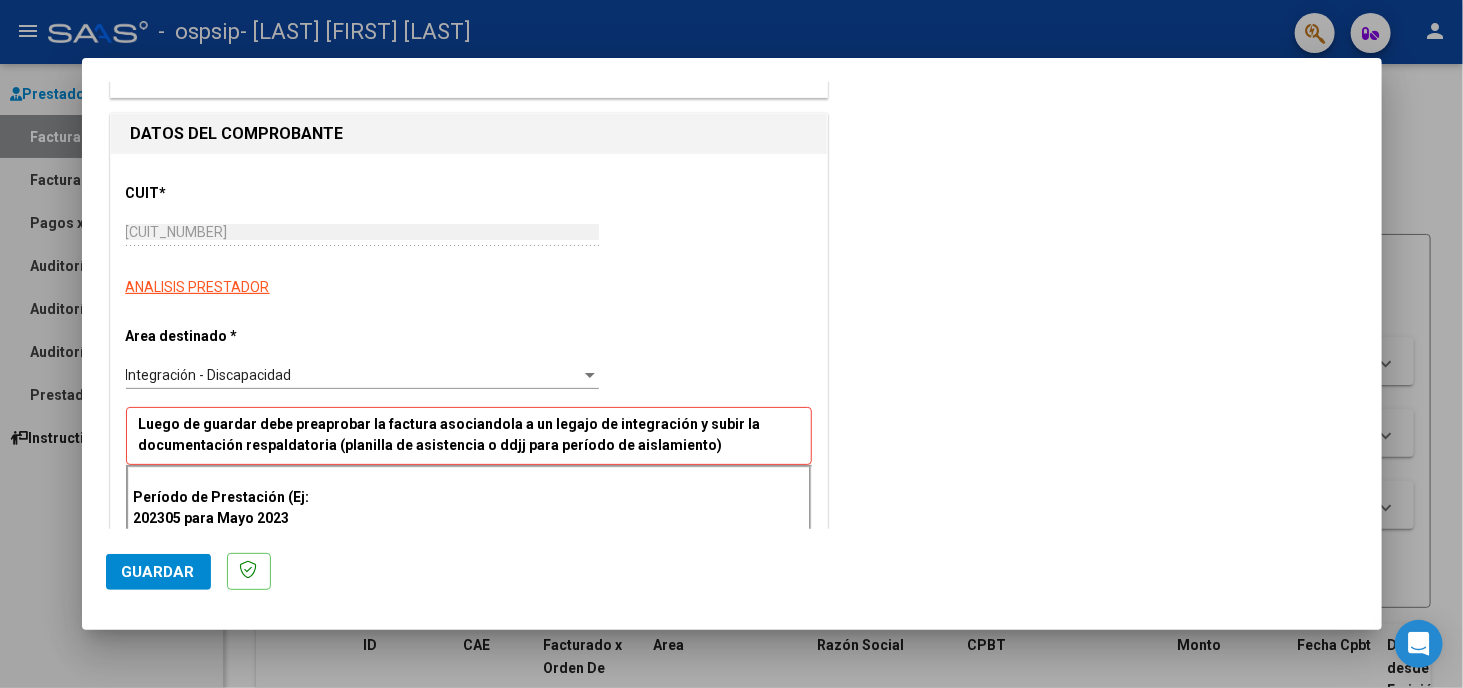 scroll, scrollTop: 200, scrollLeft: 0, axis: vertical 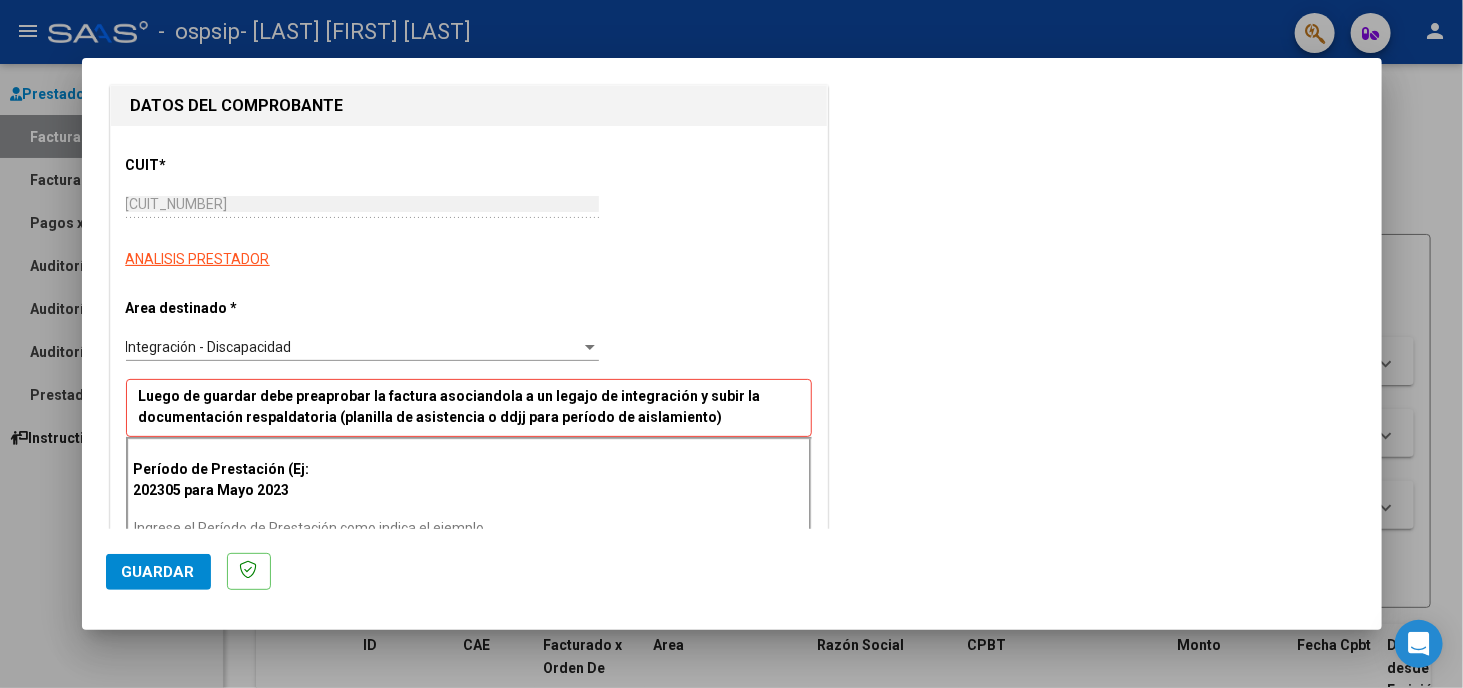 click on "Integración - Discapacidad Seleccionar Area" at bounding box center (362, 347) 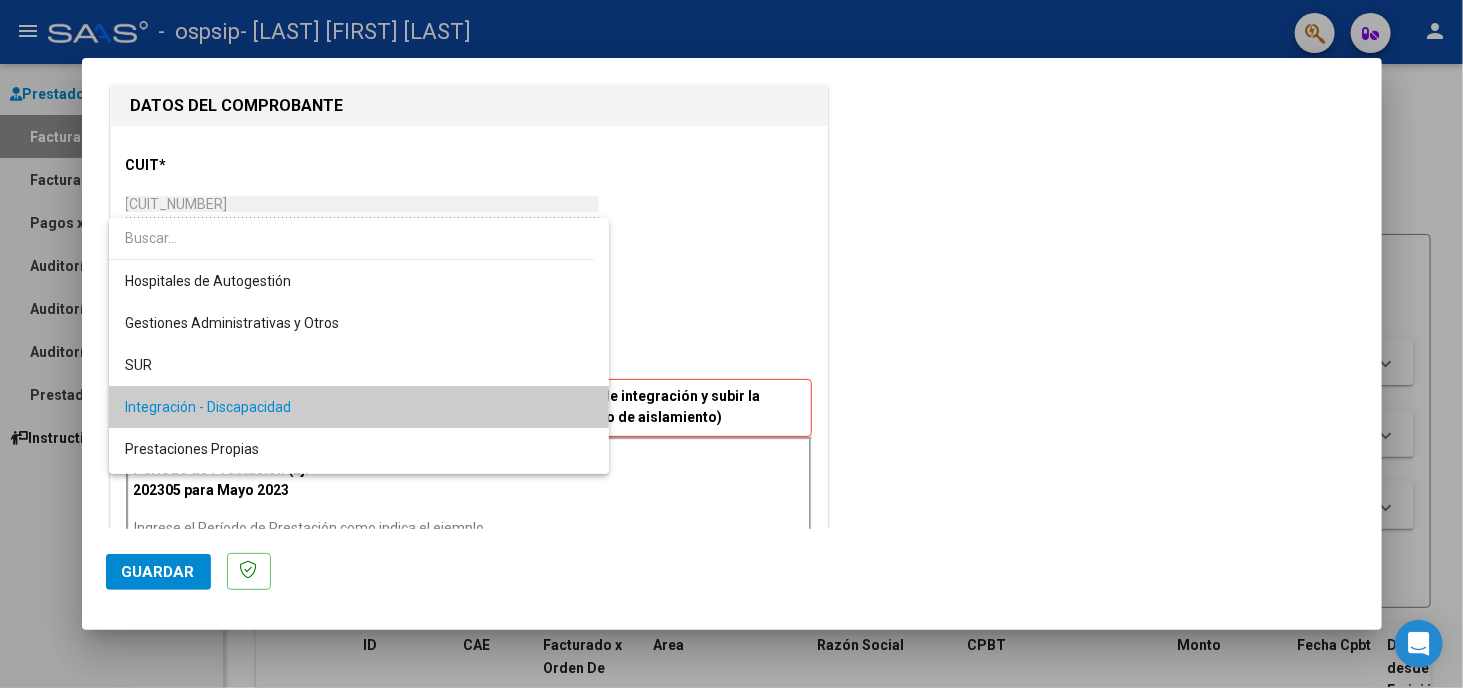 scroll, scrollTop: 61, scrollLeft: 0, axis: vertical 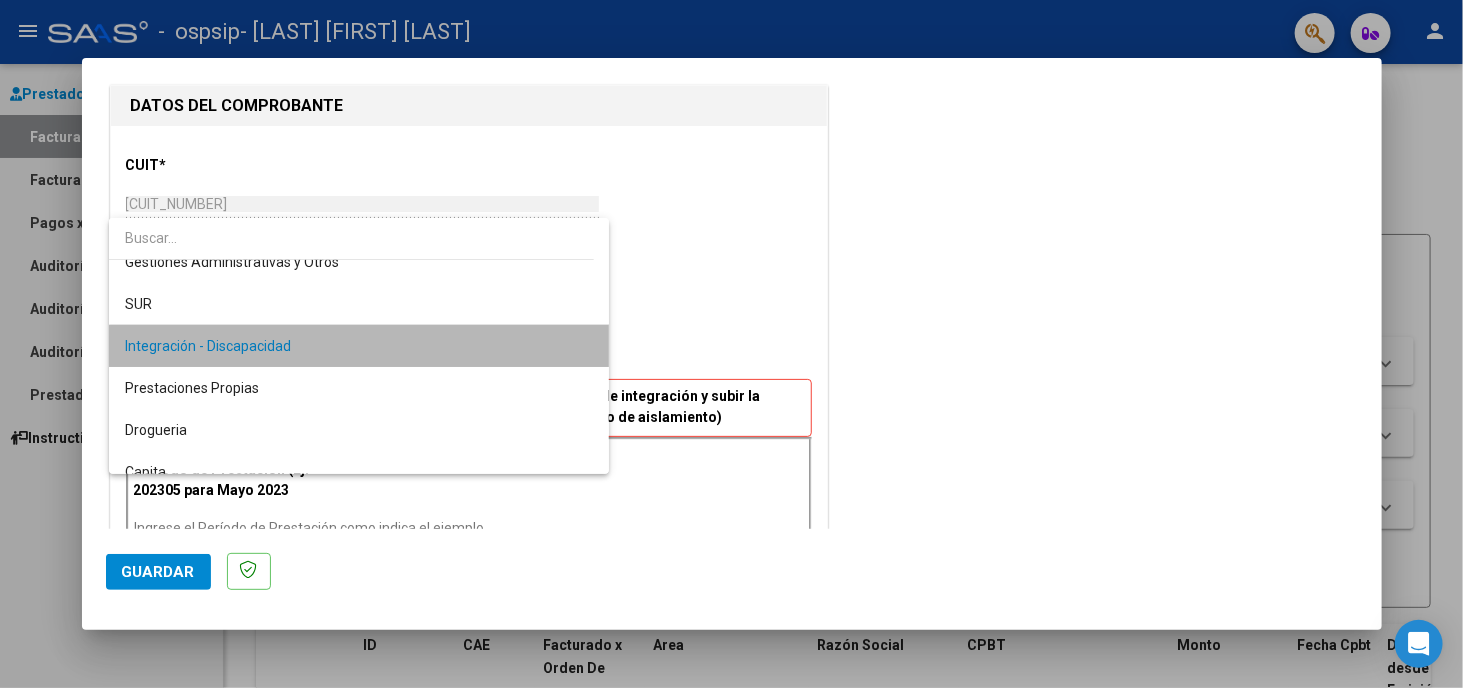 click on "Integración - Discapacidad" at bounding box center [359, 346] 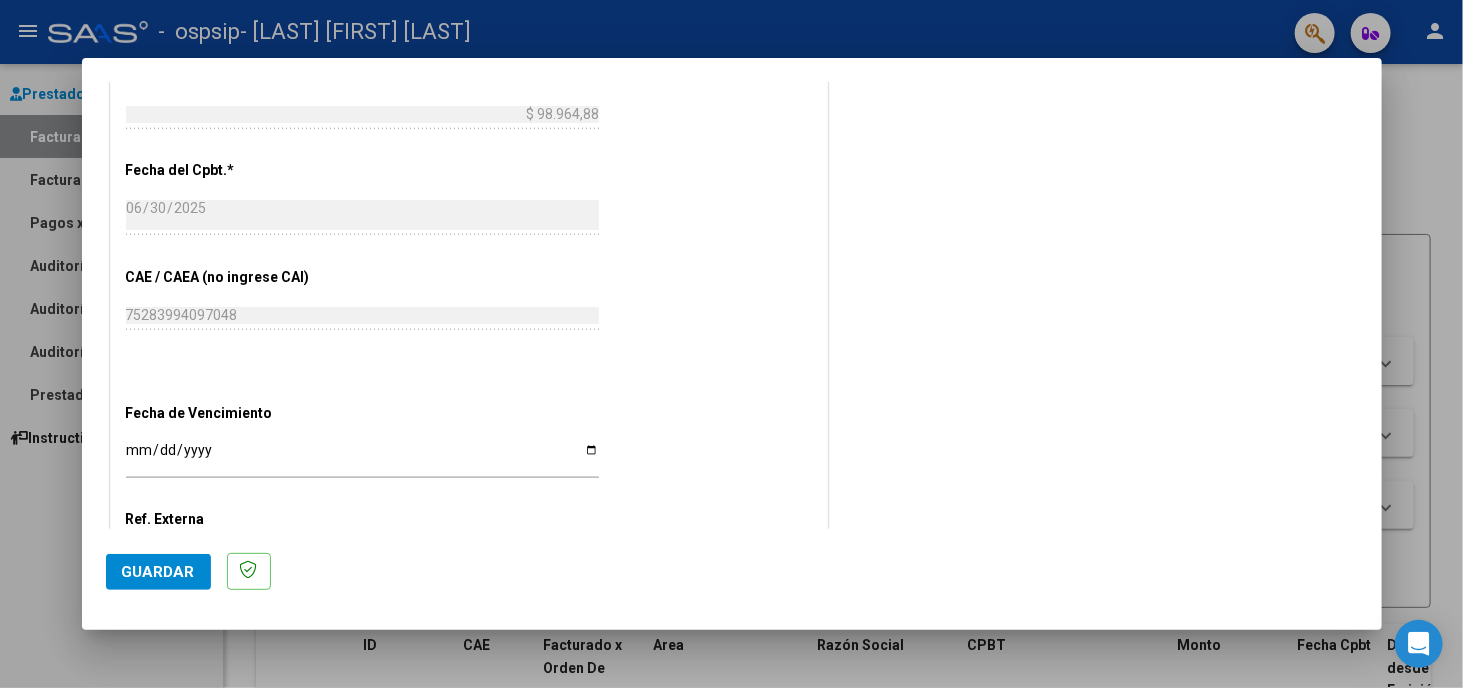 scroll, scrollTop: 1100, scrollLeft: 0, axis: vertical 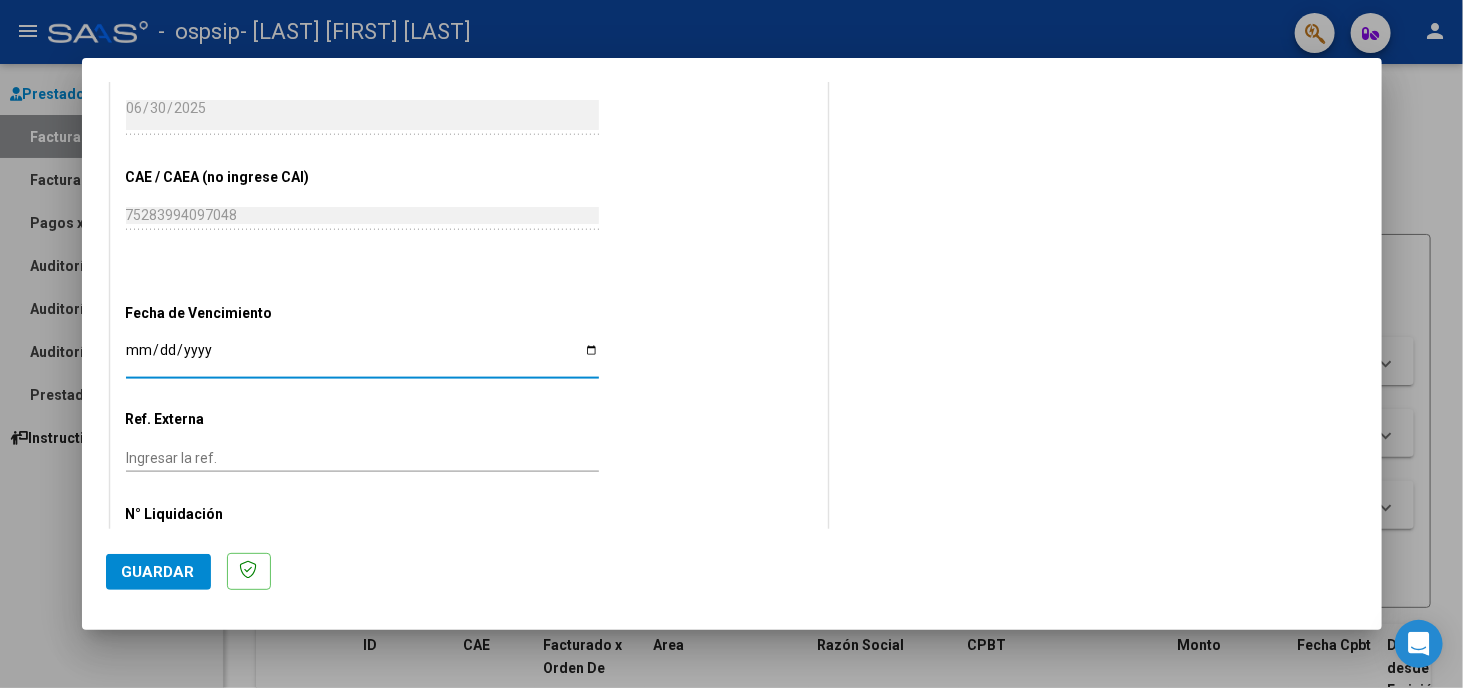 click on "Ingresar la fecha" at bounding box center [362, 357] 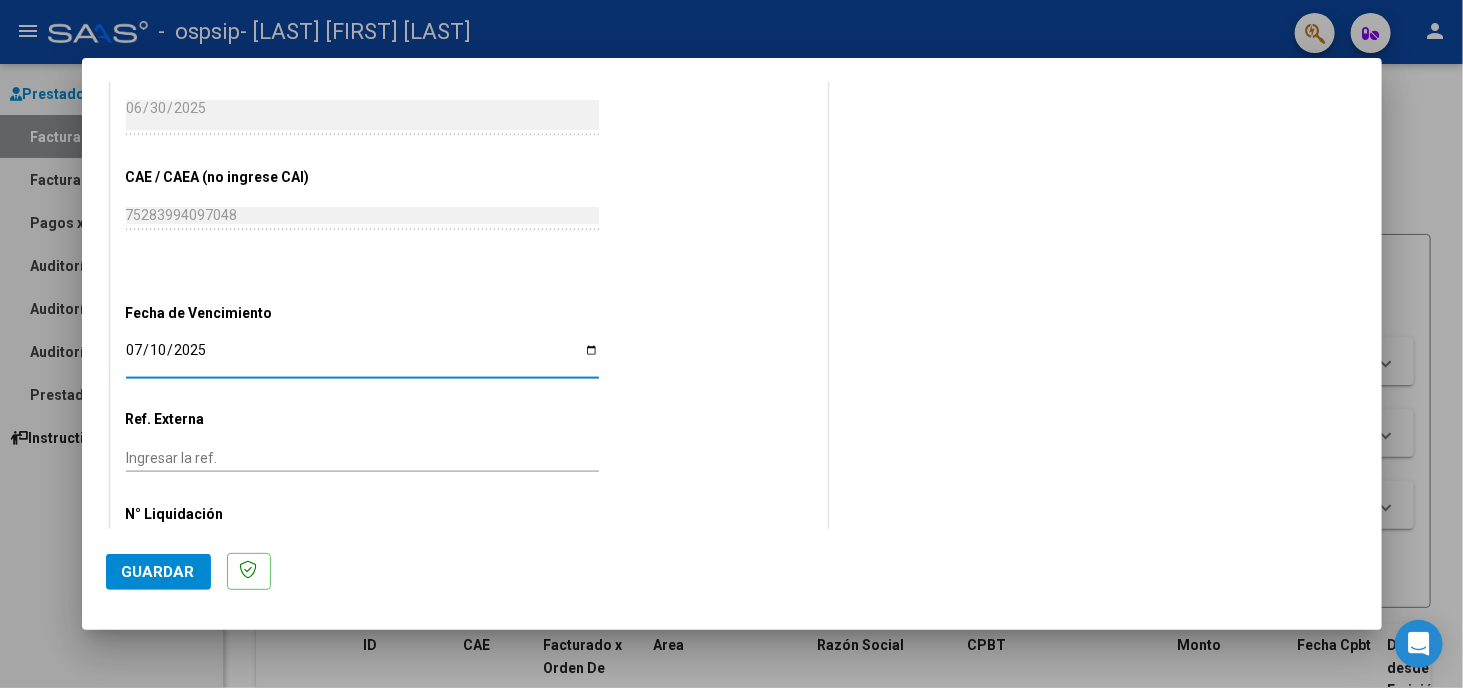 type on "2025-07-10" 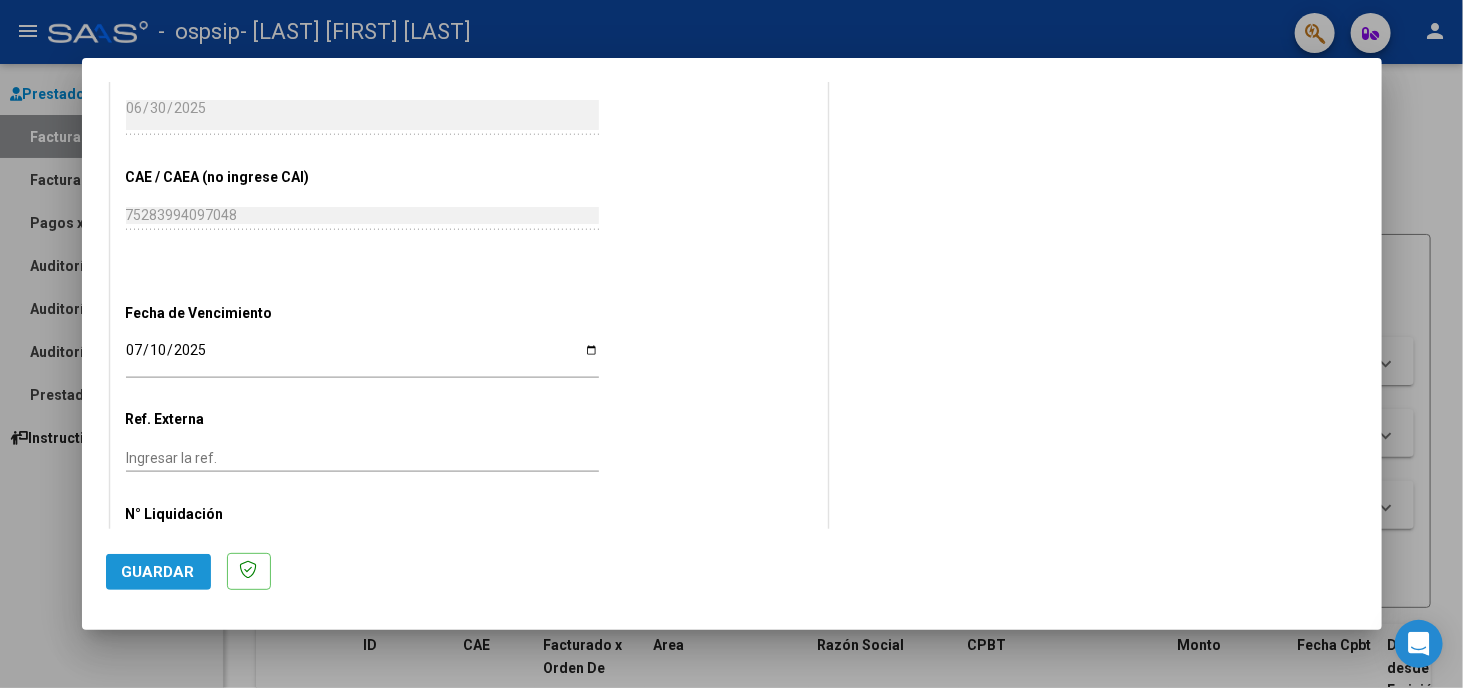 click on "Guardar" 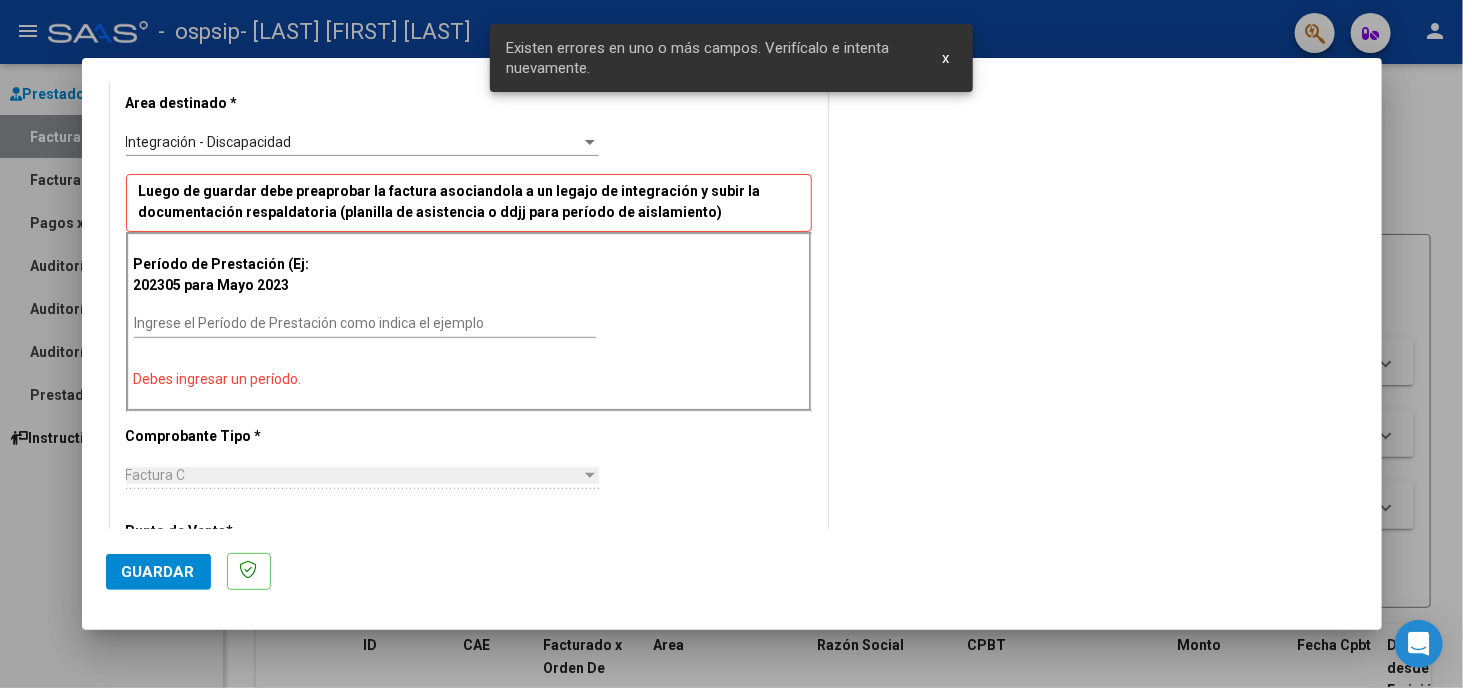 scroll, scrollTop: 400, scrollLeft: 0, axis: vertical 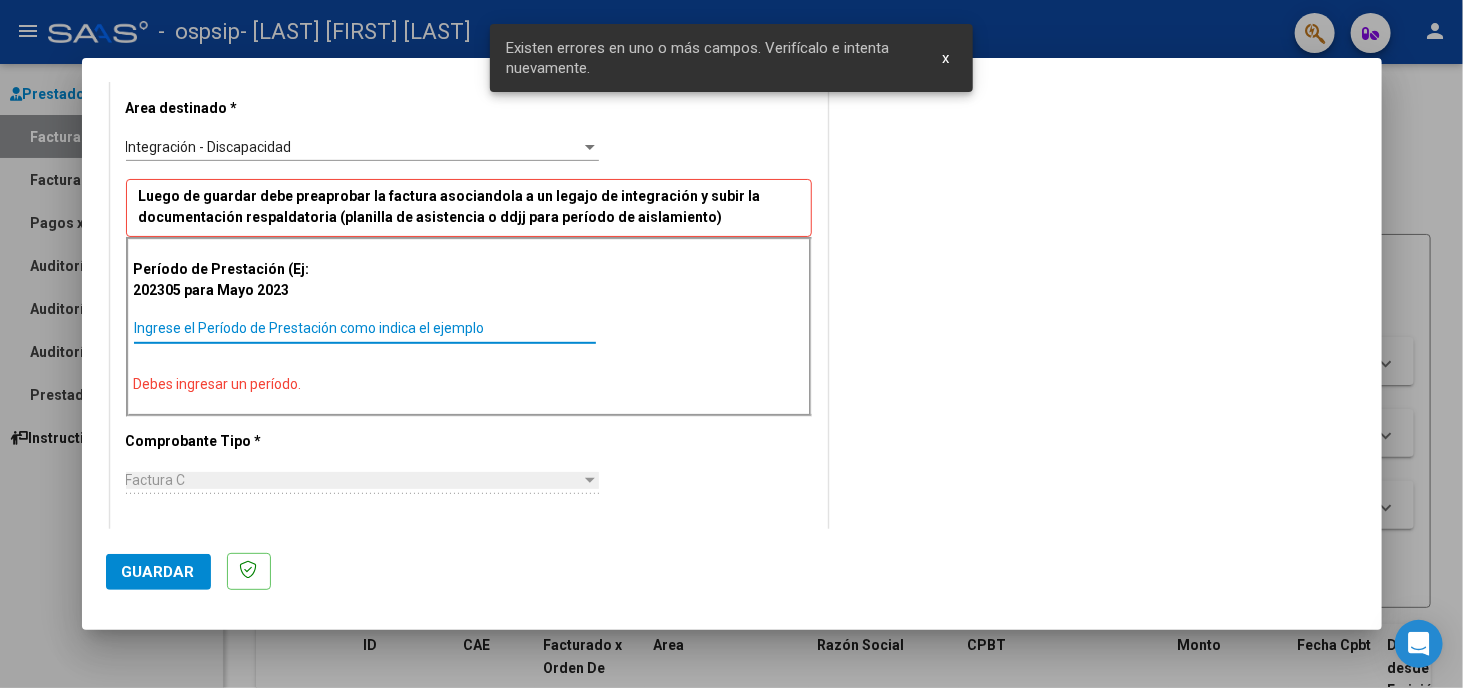 click on "Ingrese el Período de Prestación como indica el ejemplo" at bounding box center [365, 328] 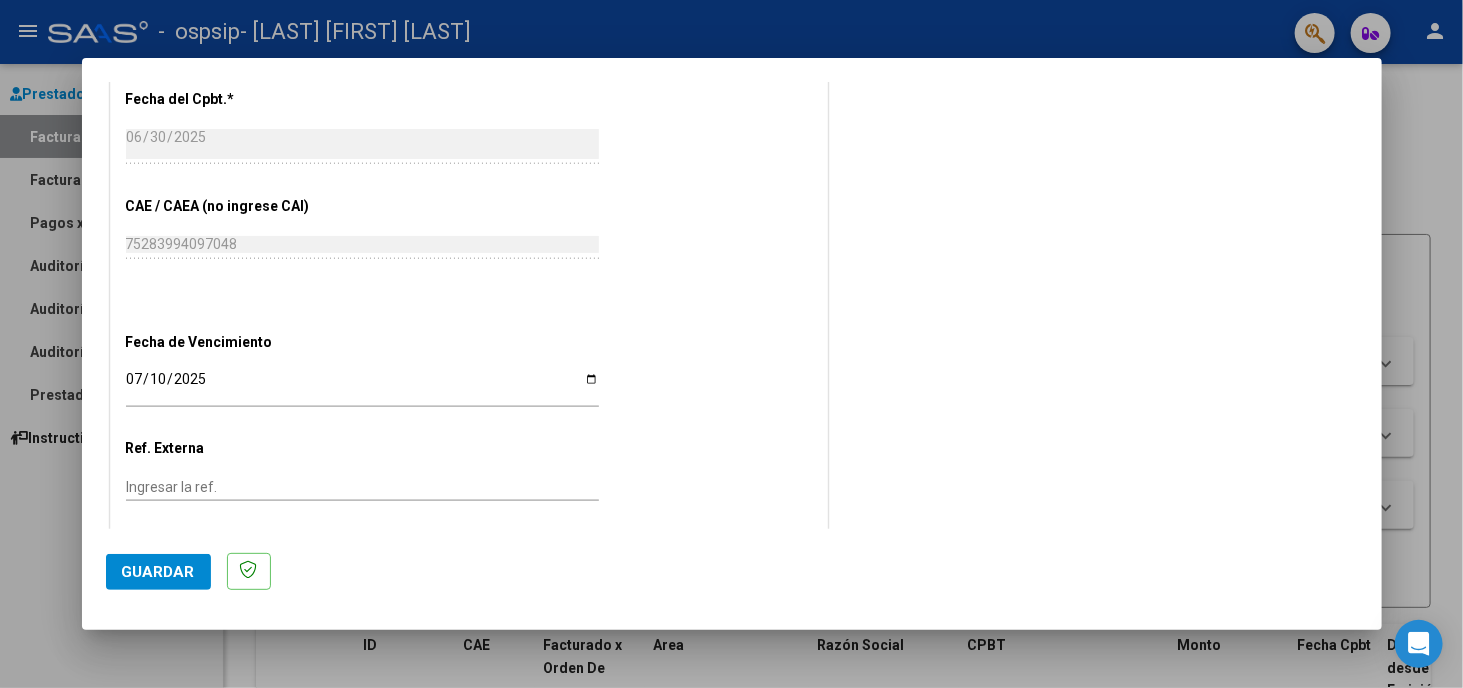 scroll, scrollTop: 1169, scrollLeft: 0, axis: vertical 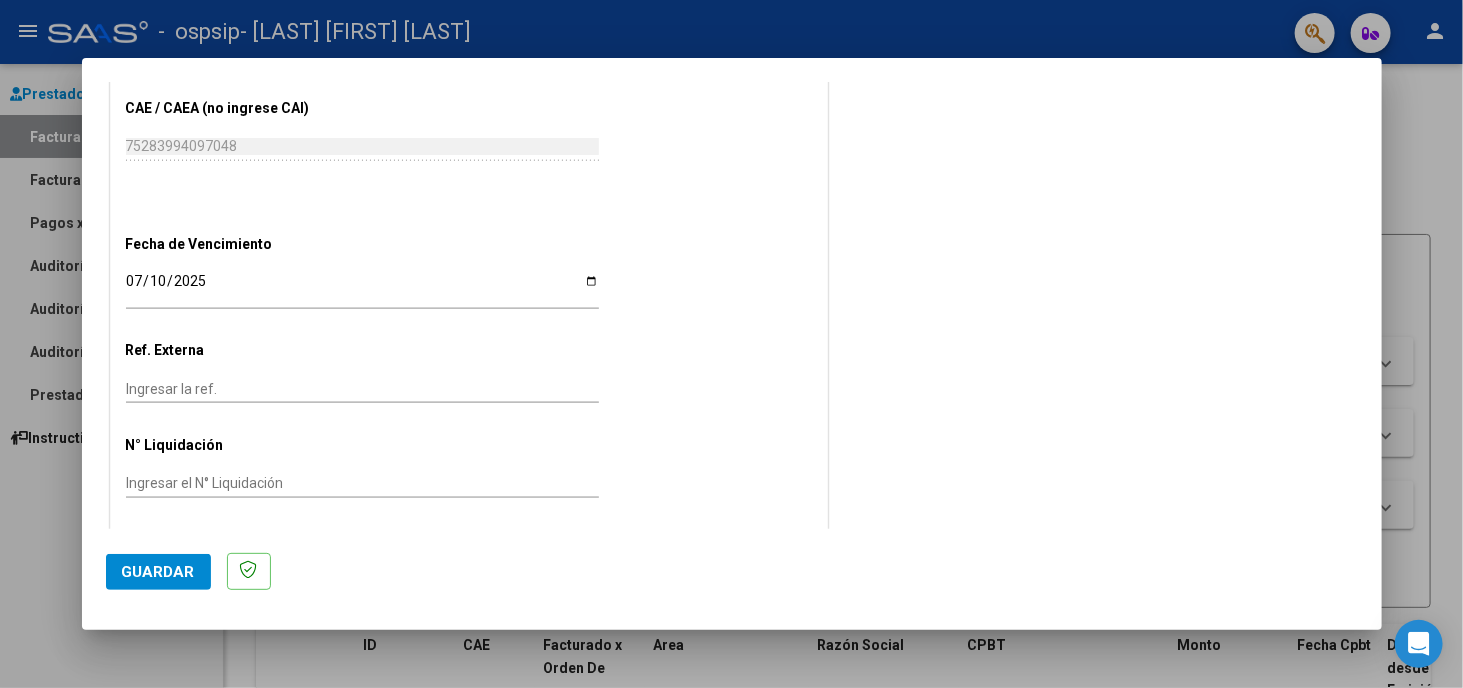 type on "202506" 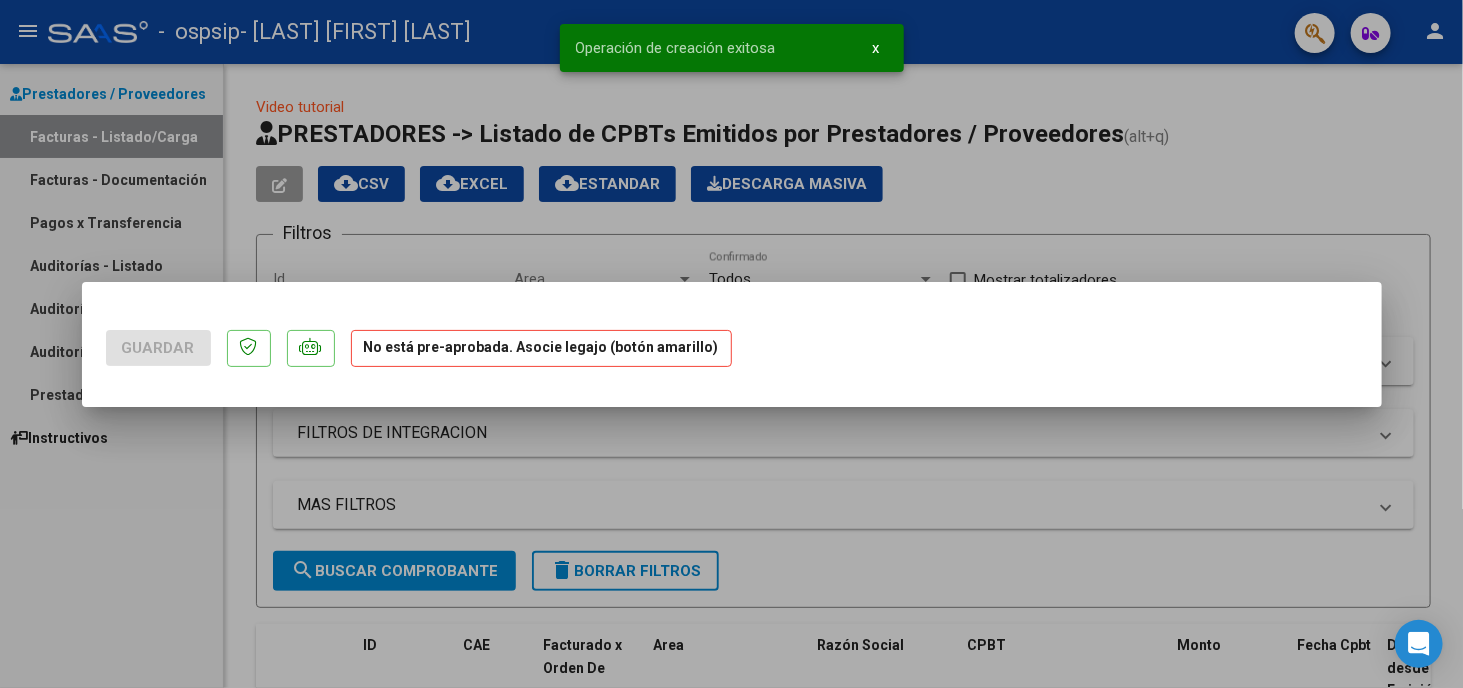 scroll, scrollTop: 0, scrollLeft: 0, axis: both 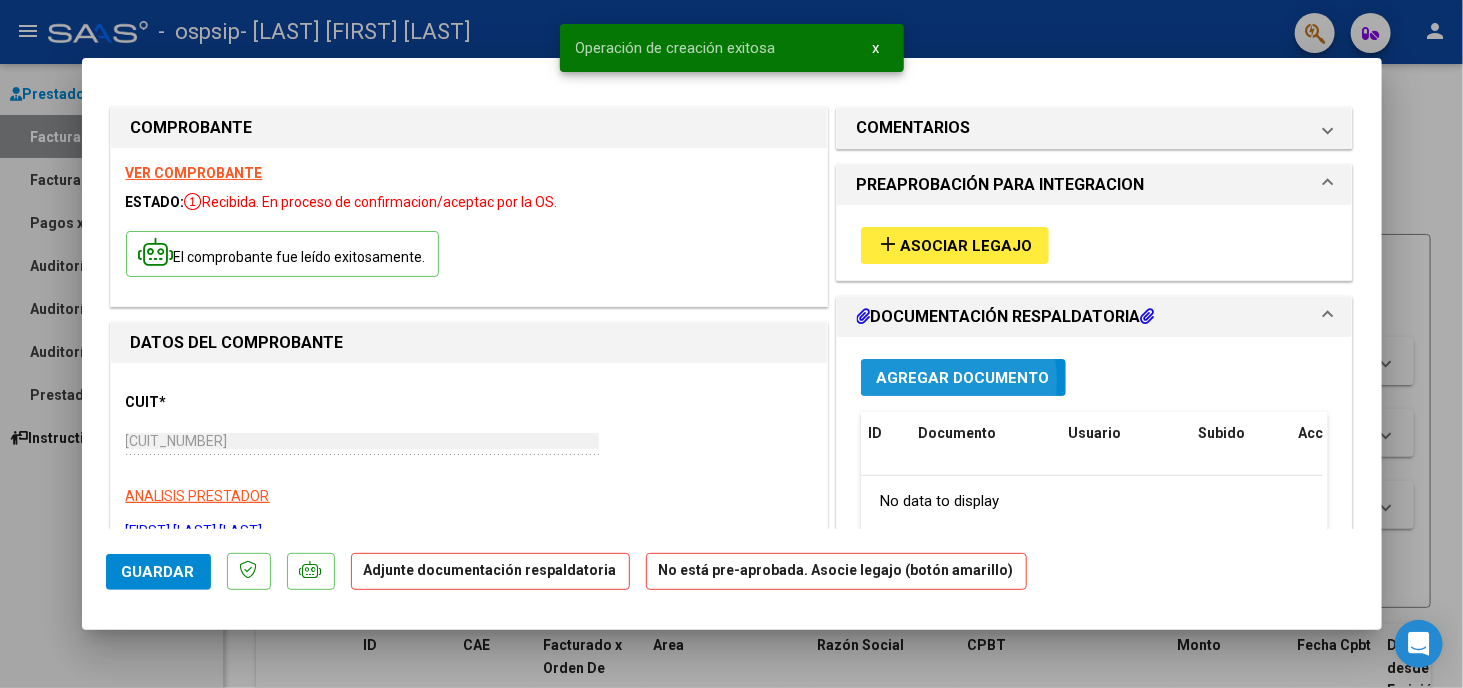 click on "Agregar Documento" at bounding box center (963, 378) 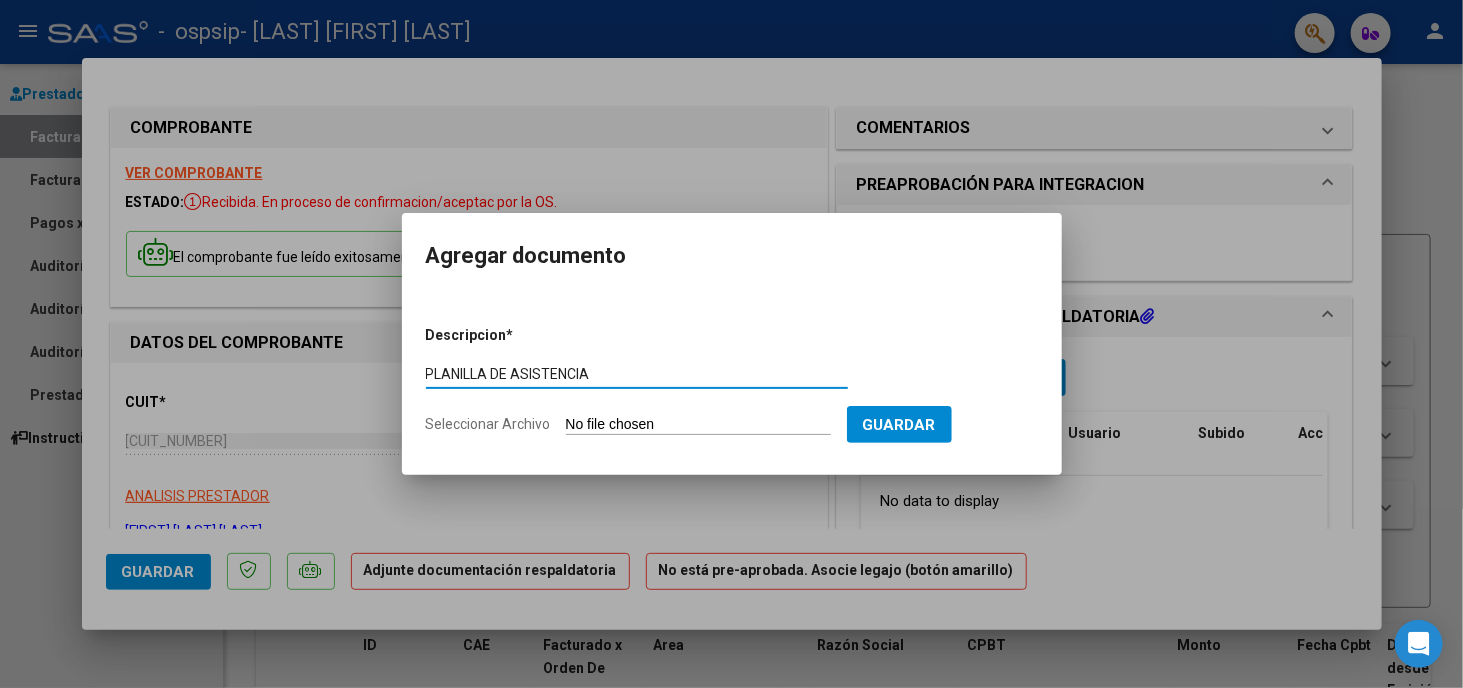 type on "PLANILLA DE ASISTENCIA" 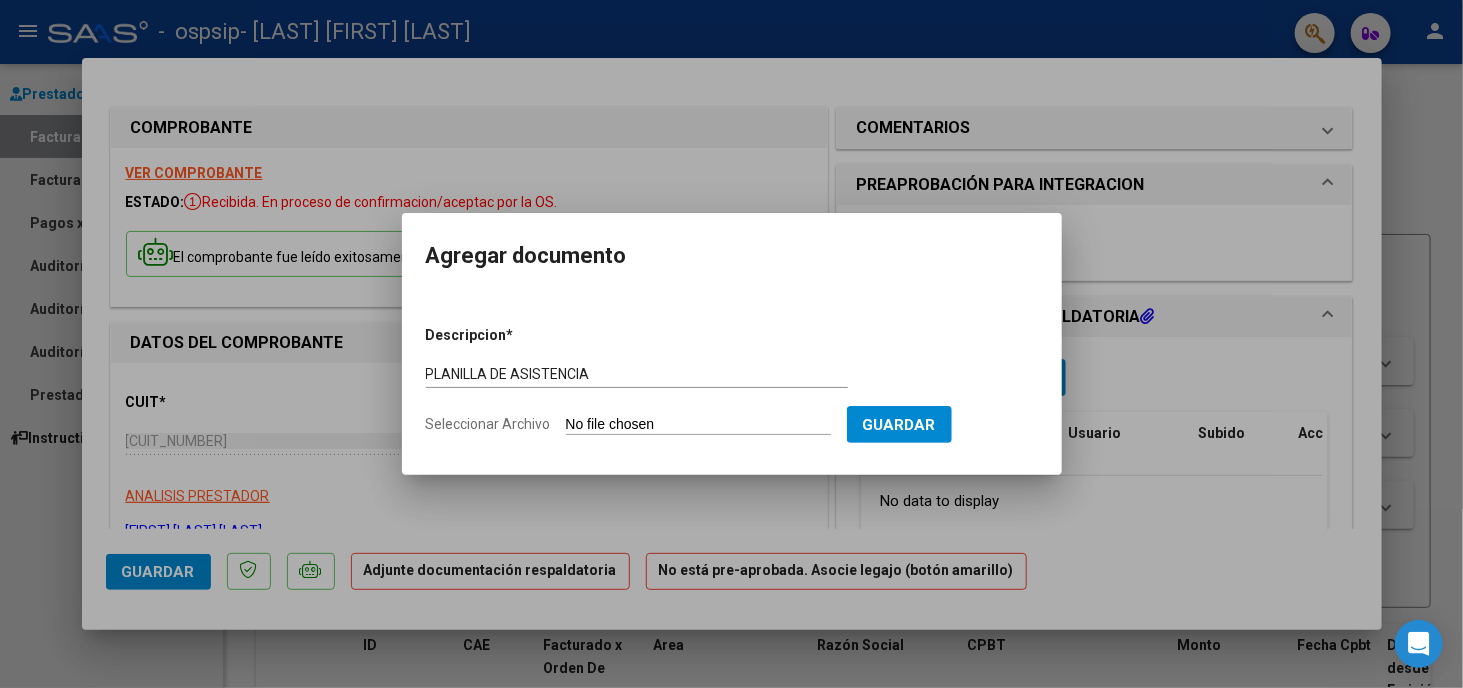 click on "Seleccionar Archivo" at bounding box center [698, 425] 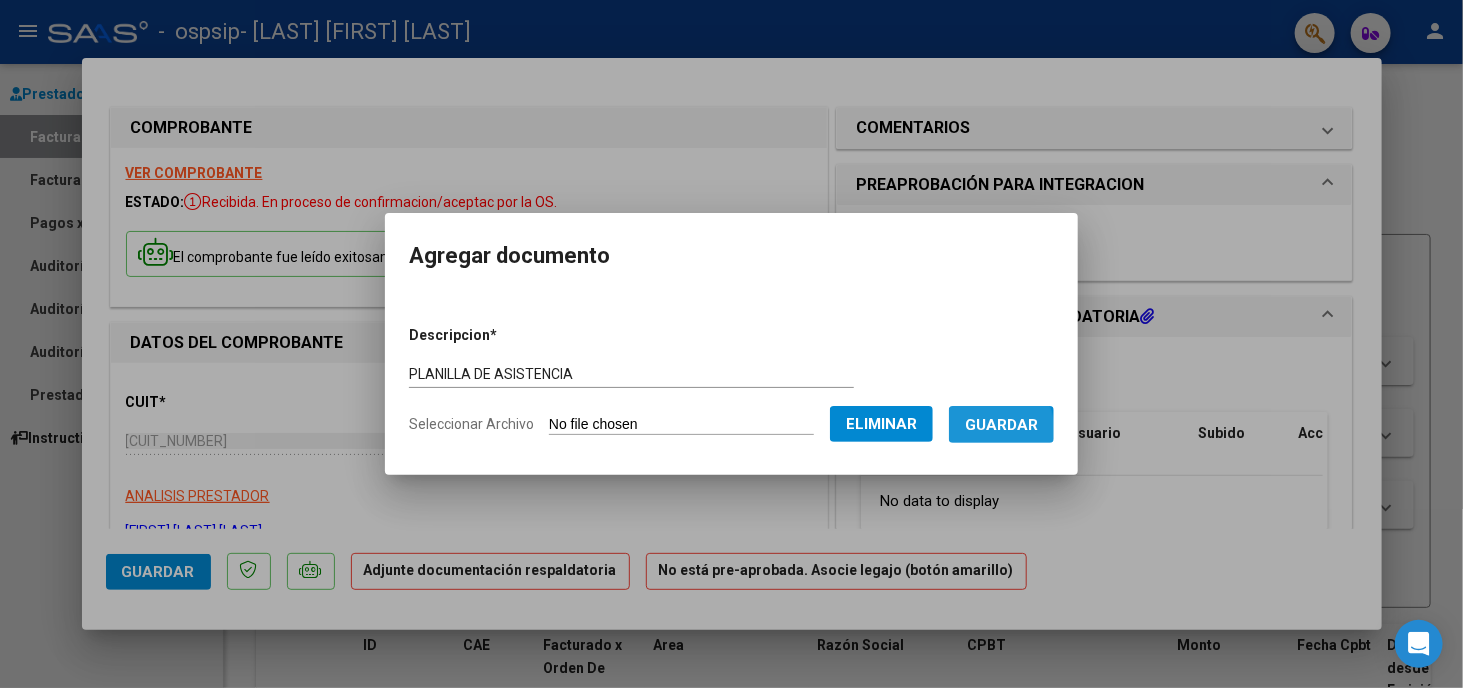 click on "Guardar" at bounding box center [1001, 425] 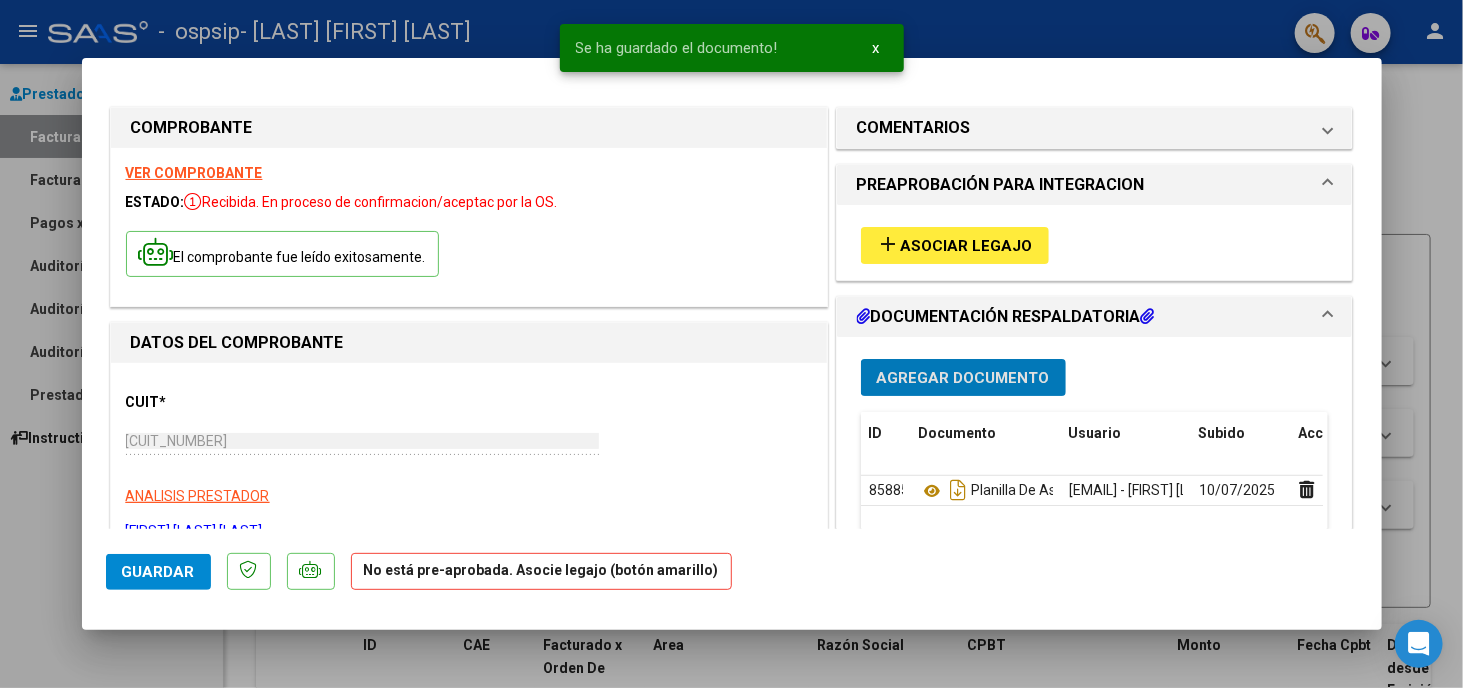 click on "Agregar Documento" at bounding box center (963, 378) 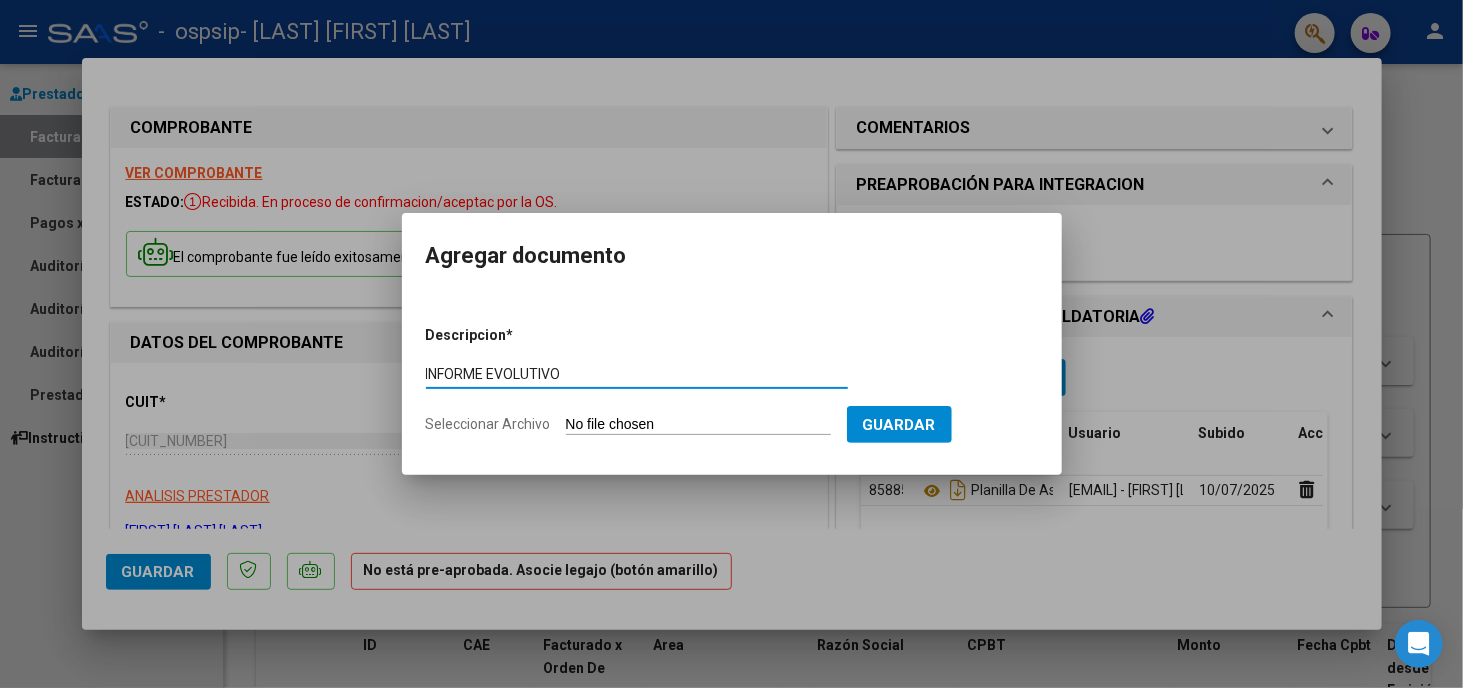 type on "INFORME EVOLUTIVO" 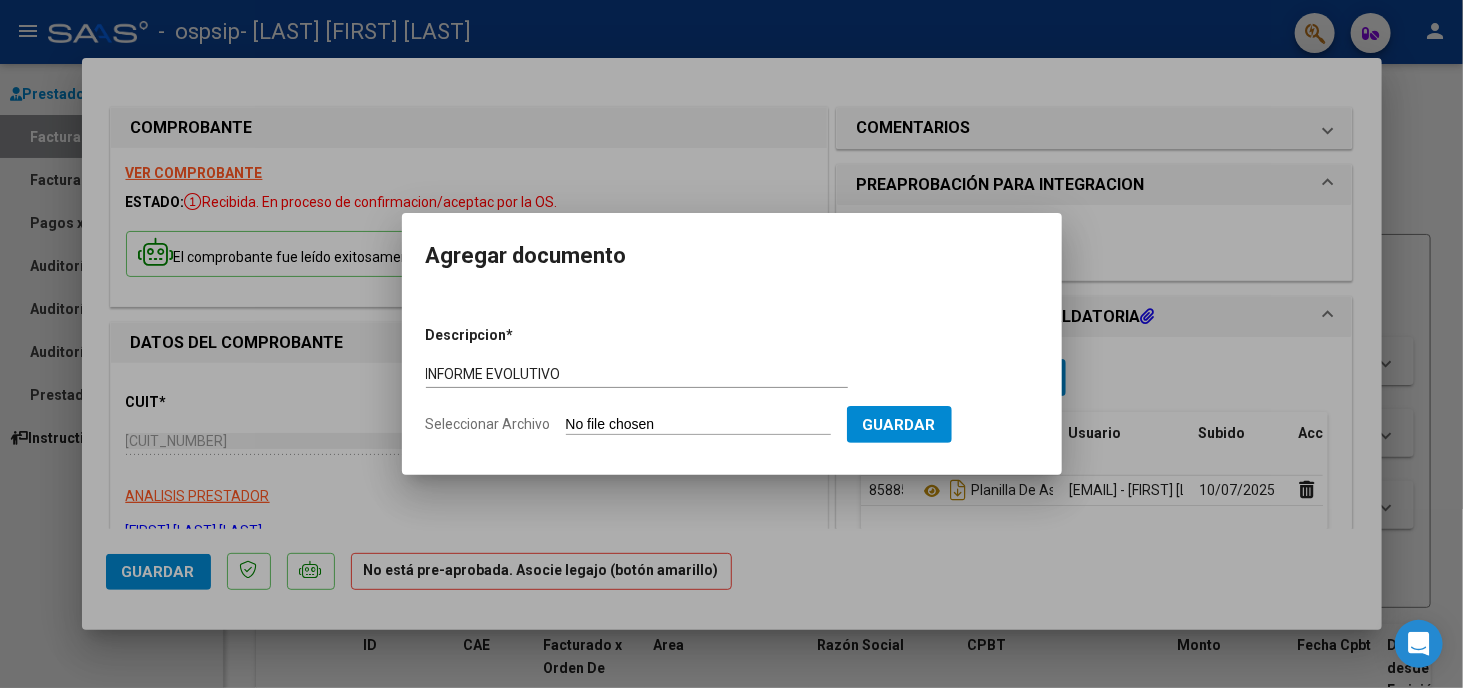 click on "Seleccionar Archivo" at bounding box center [698, 425] 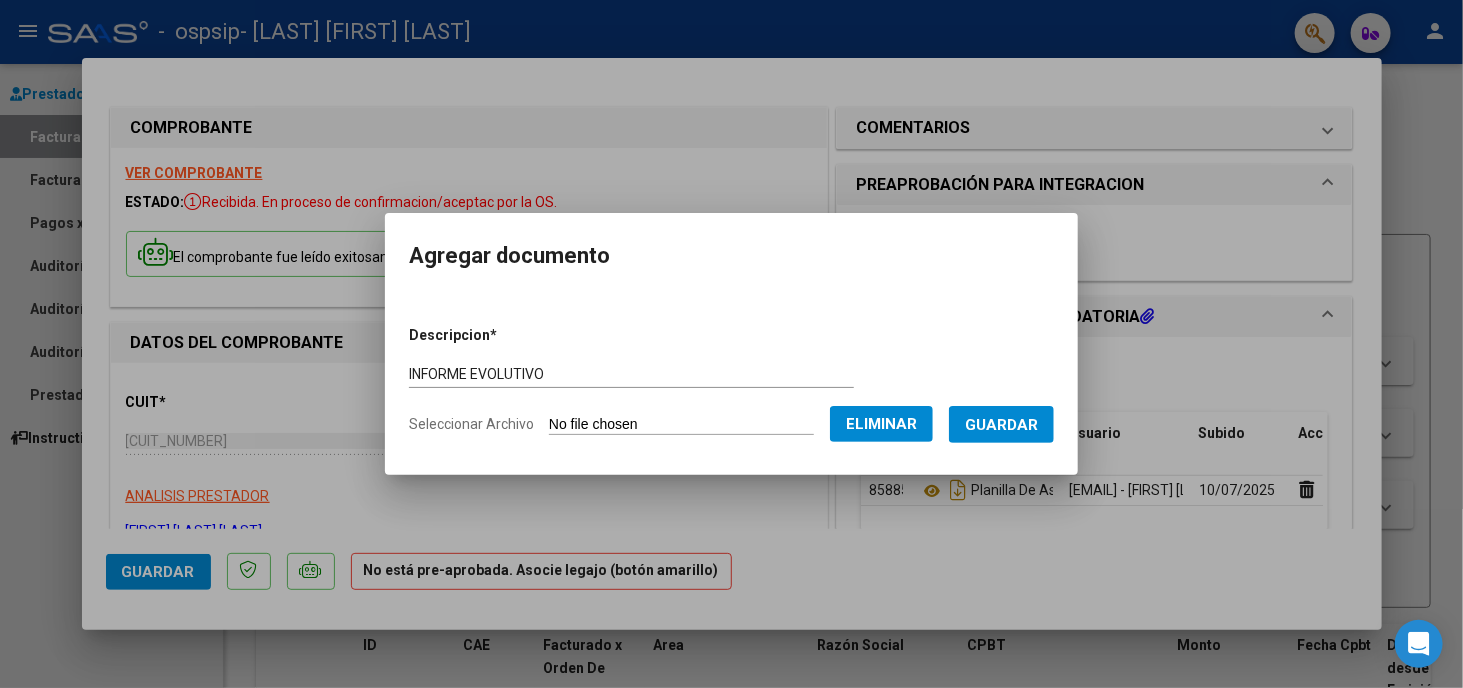 click on "Guardar" at bounding box center [1001, 424] 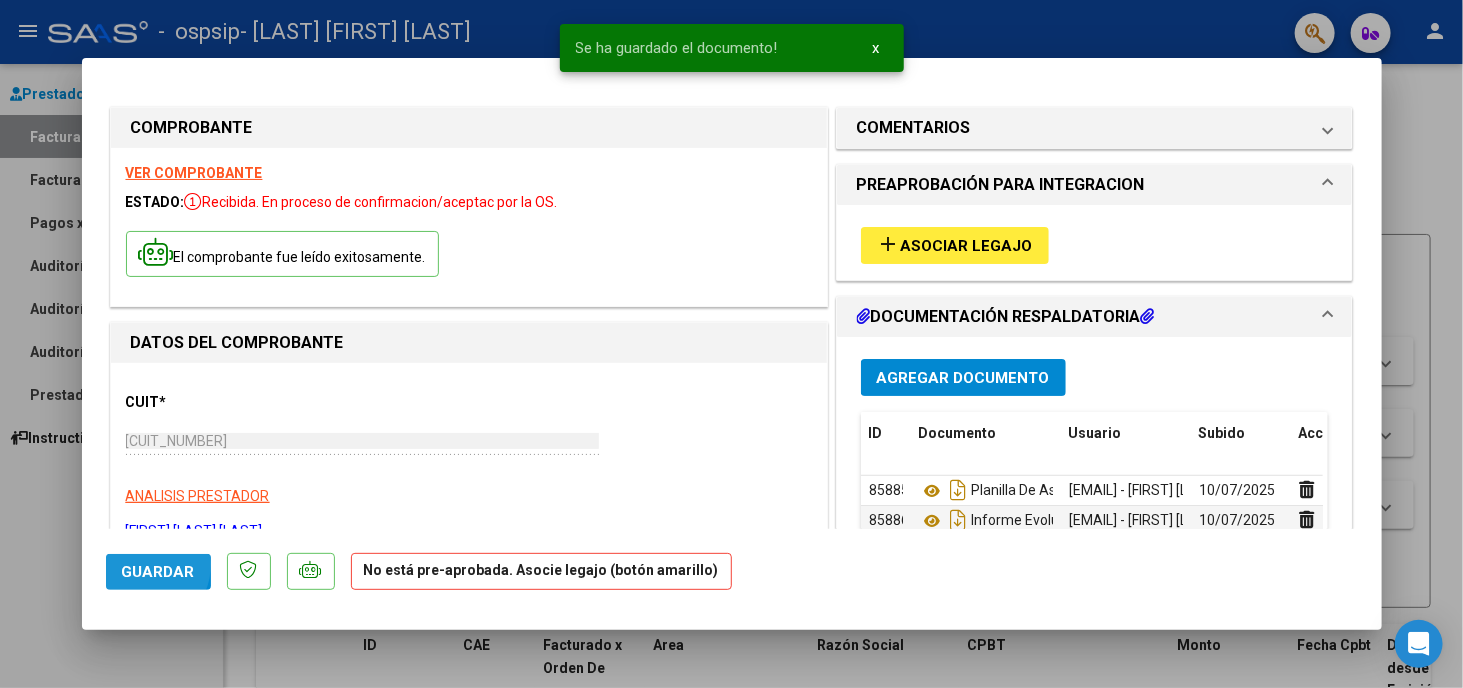 drag, startPoint x: 138, startPoint y: 564, endPoint x: 126, endPoint y: 556, distance: 14.422205 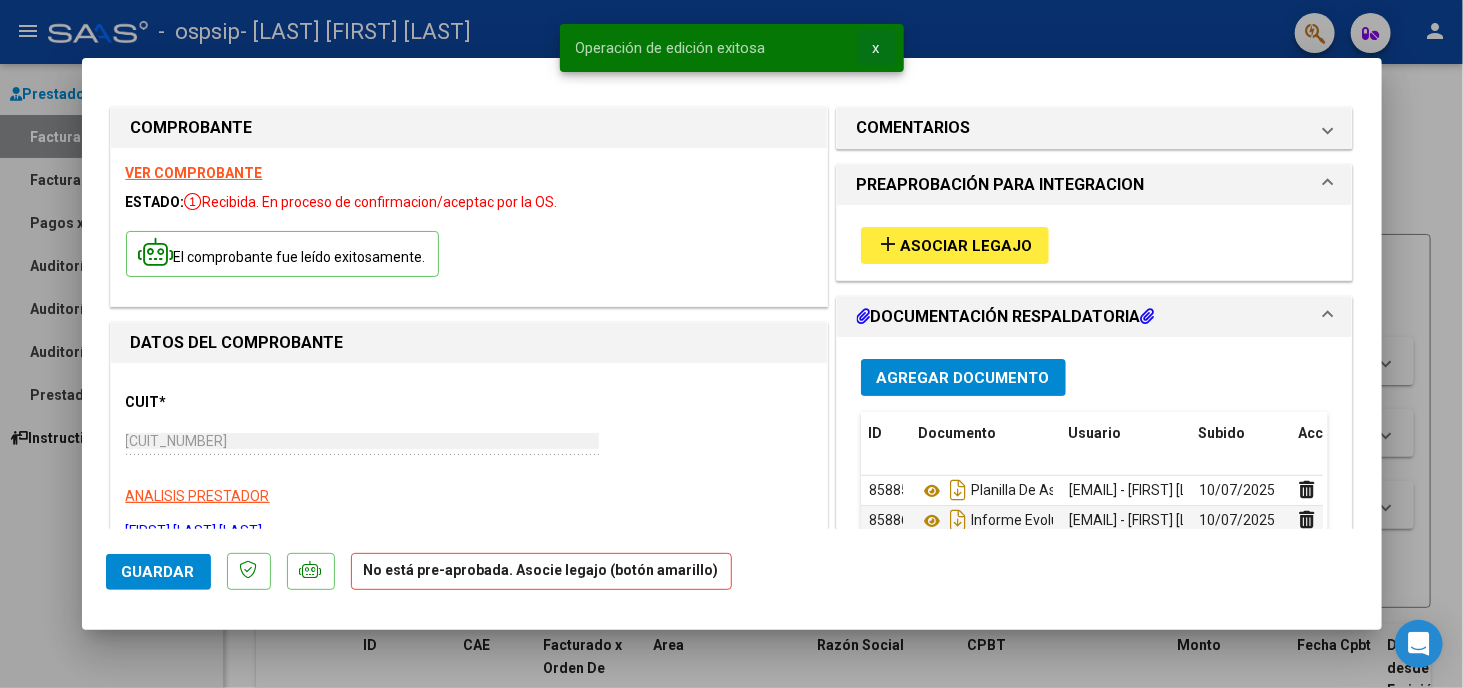 click on "x" at bounding box center [876, 48] 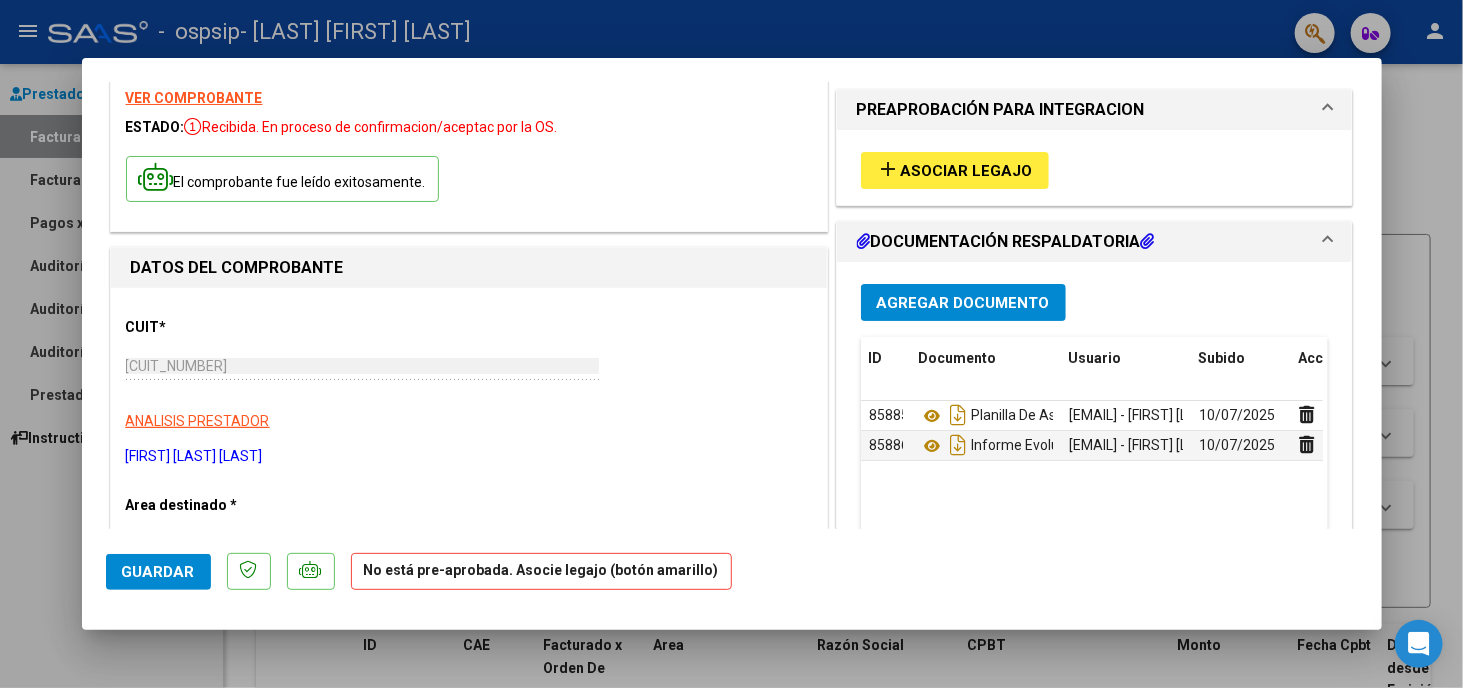 scroll, scrollTop: 0, scrollLeft: 0, axis: both 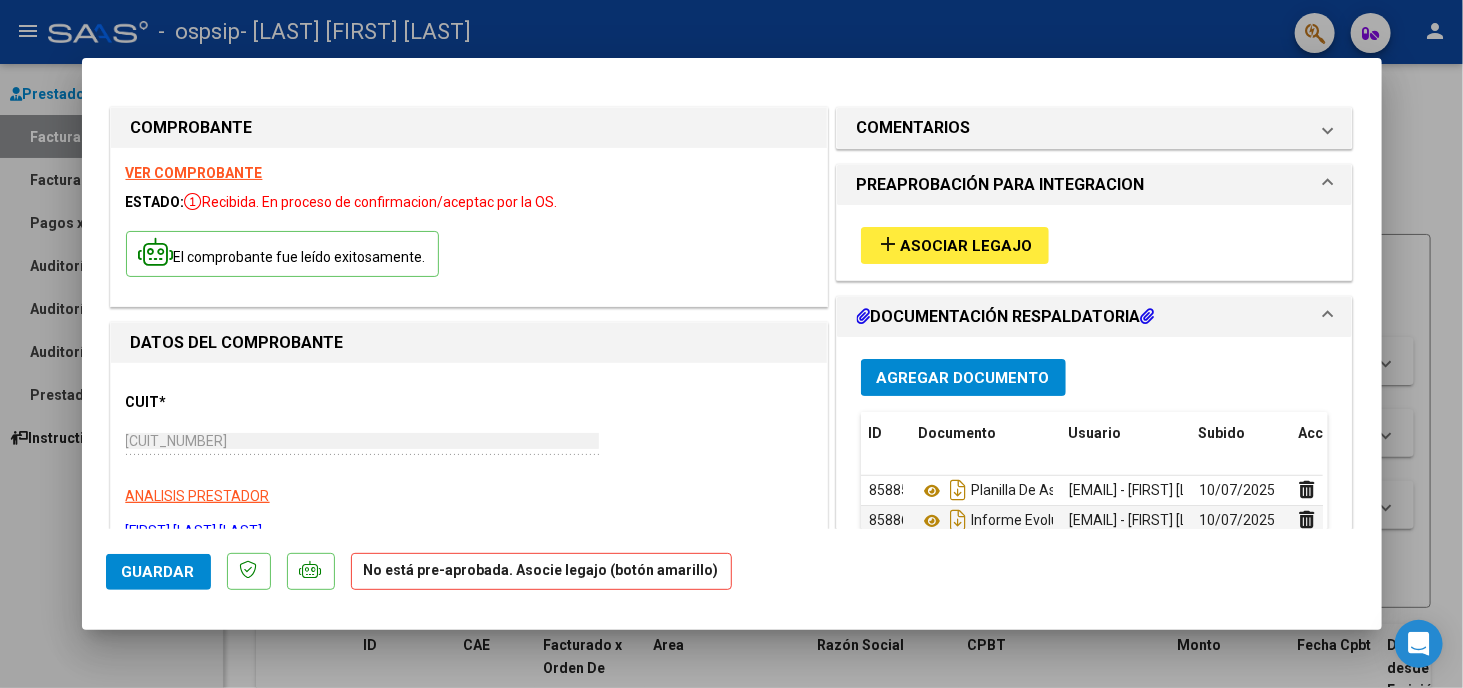click on "Guardar" 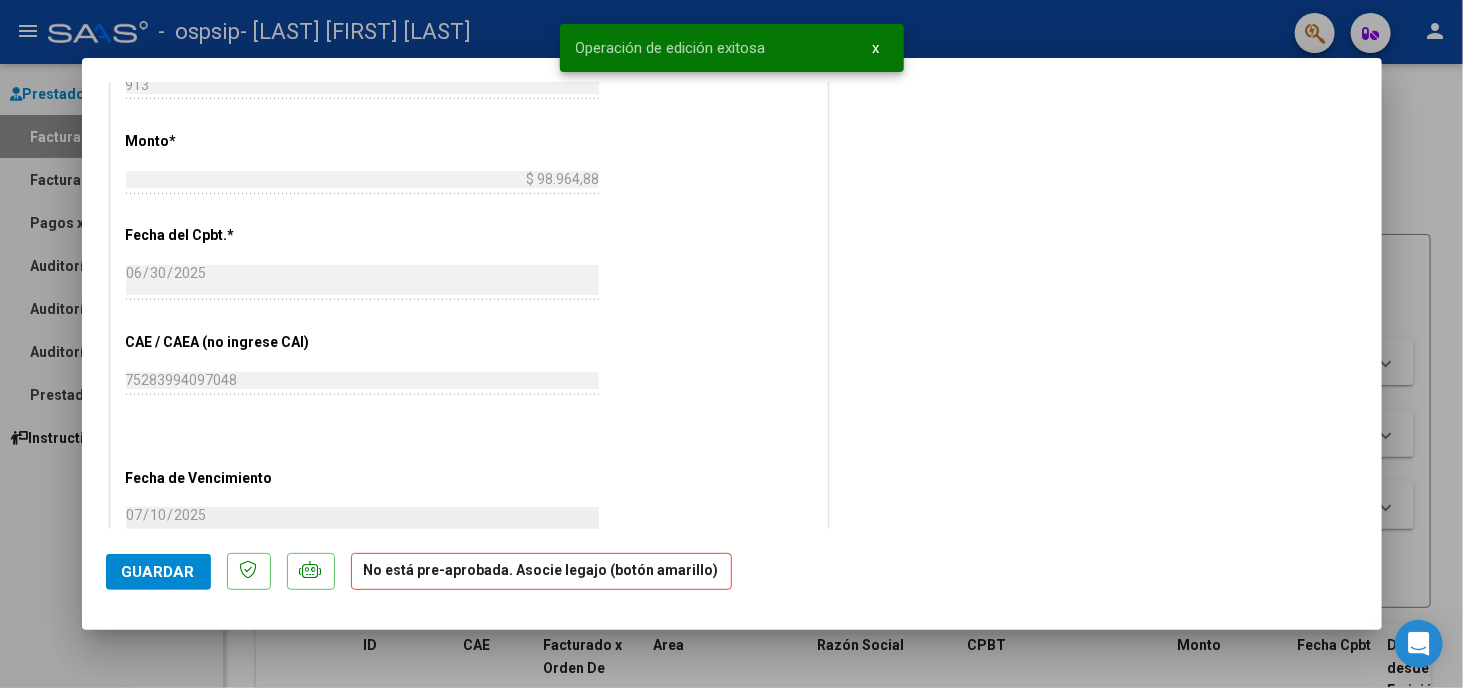scroll, scrollTop: 1184, scrollLeft: 0, axis: vertical 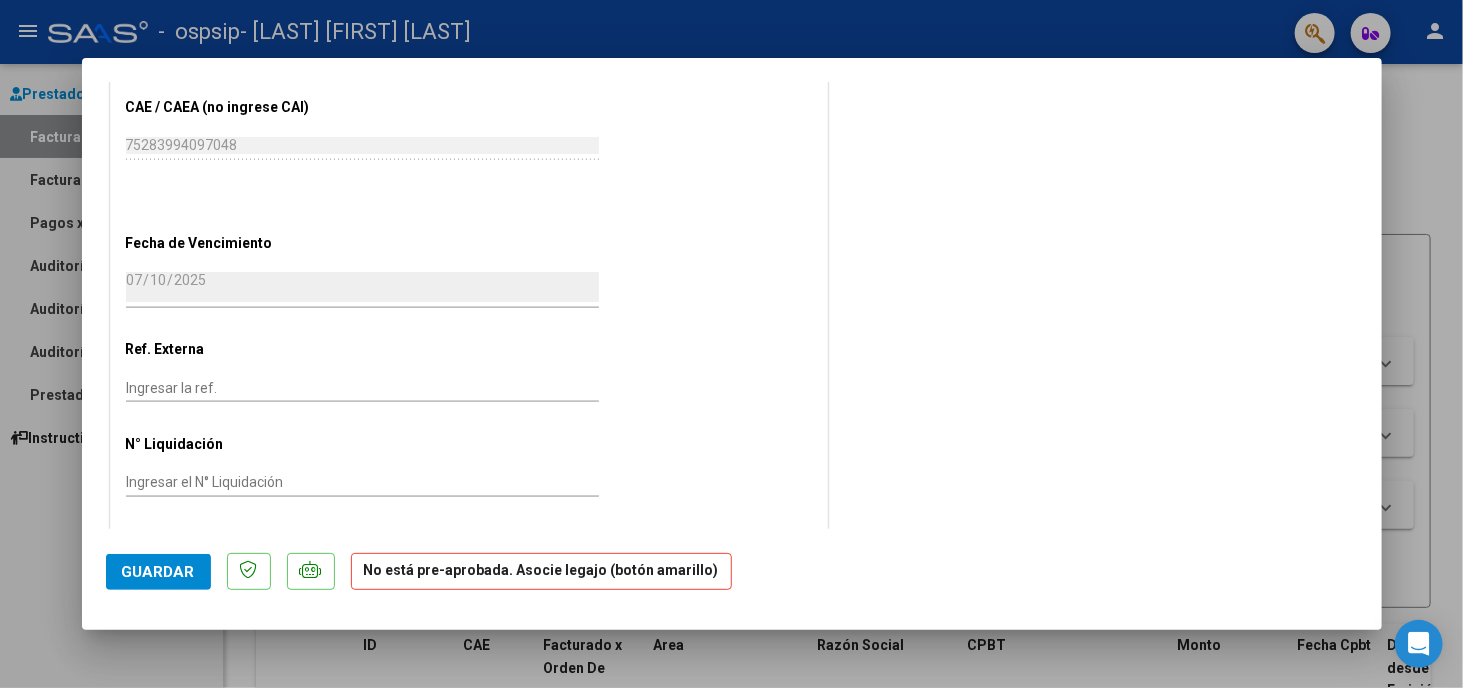 click at bounding box center (731, 344) 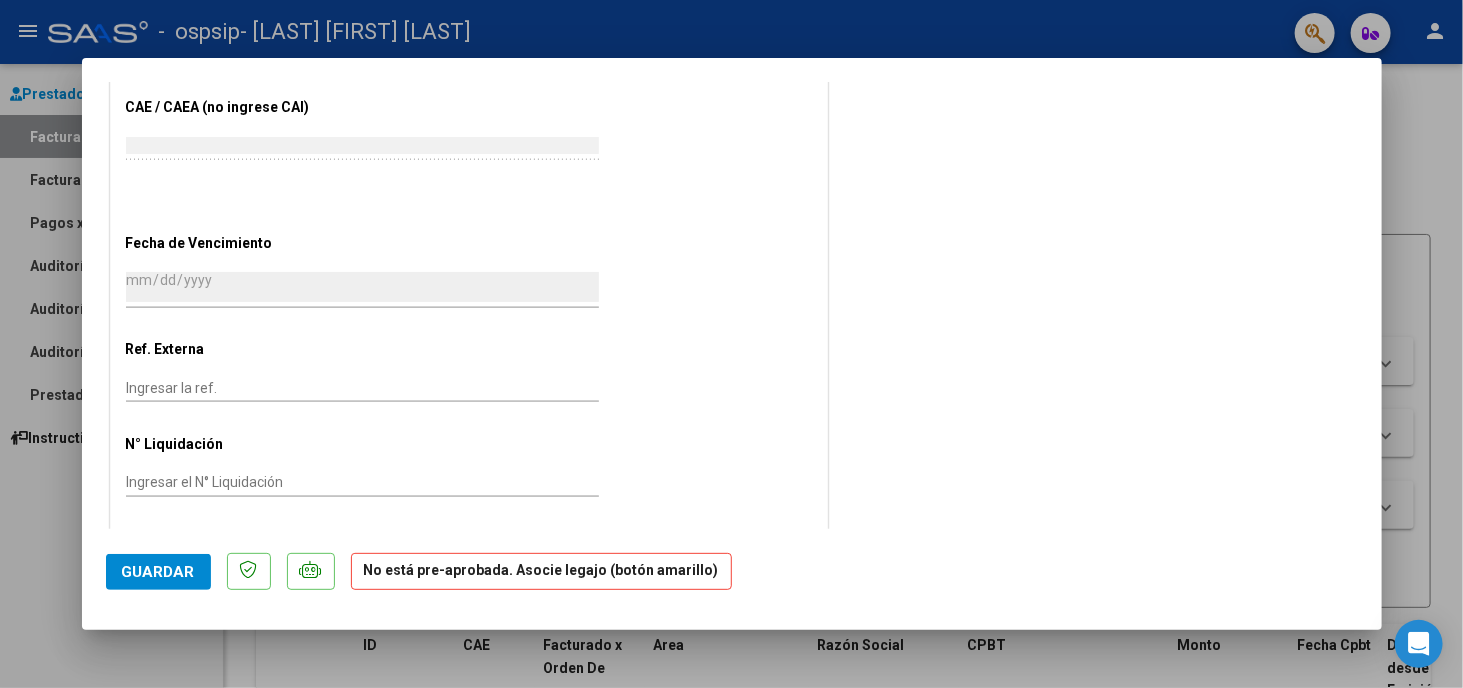 scroll, scrollTop: 0, scrollLeft: 0, axis: both 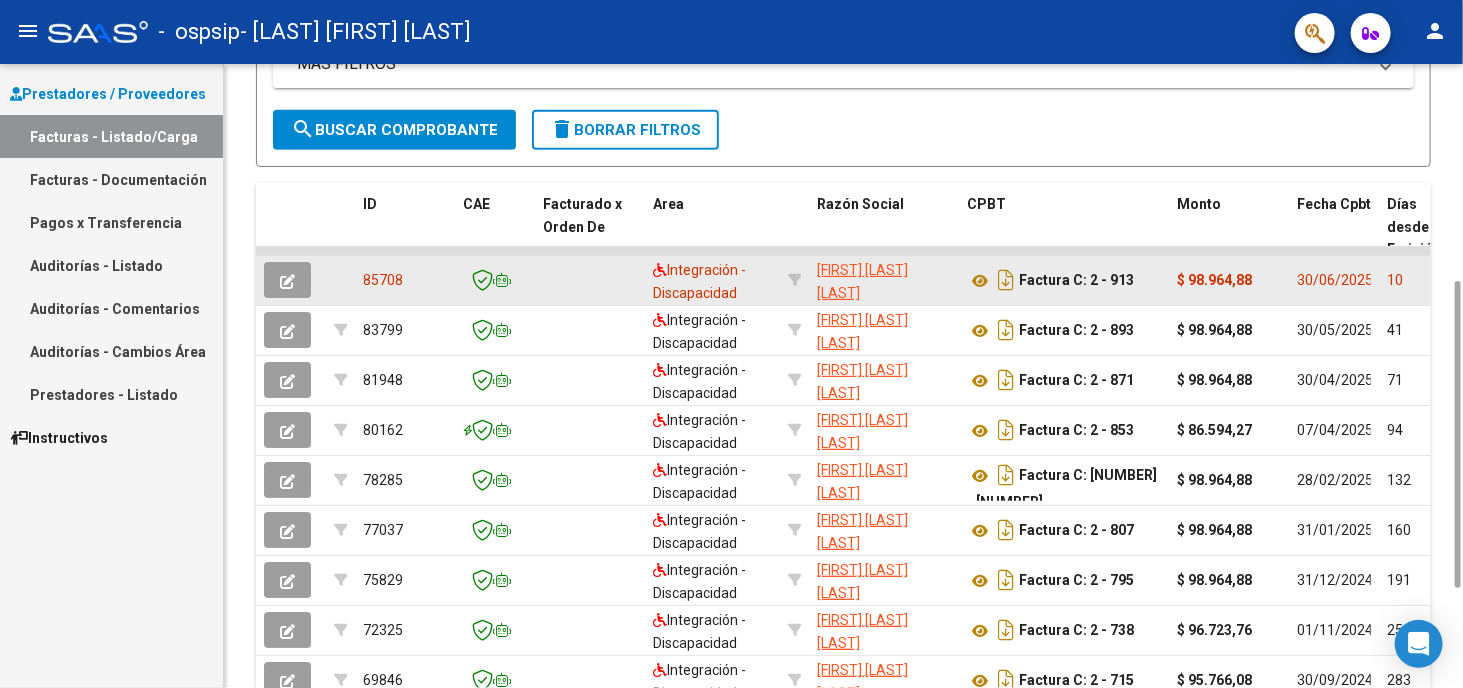 drag, startPoint x: 1296, startPoint y: 240, endPoint x: 1421, endPoint y: 253, distance: 125.67418 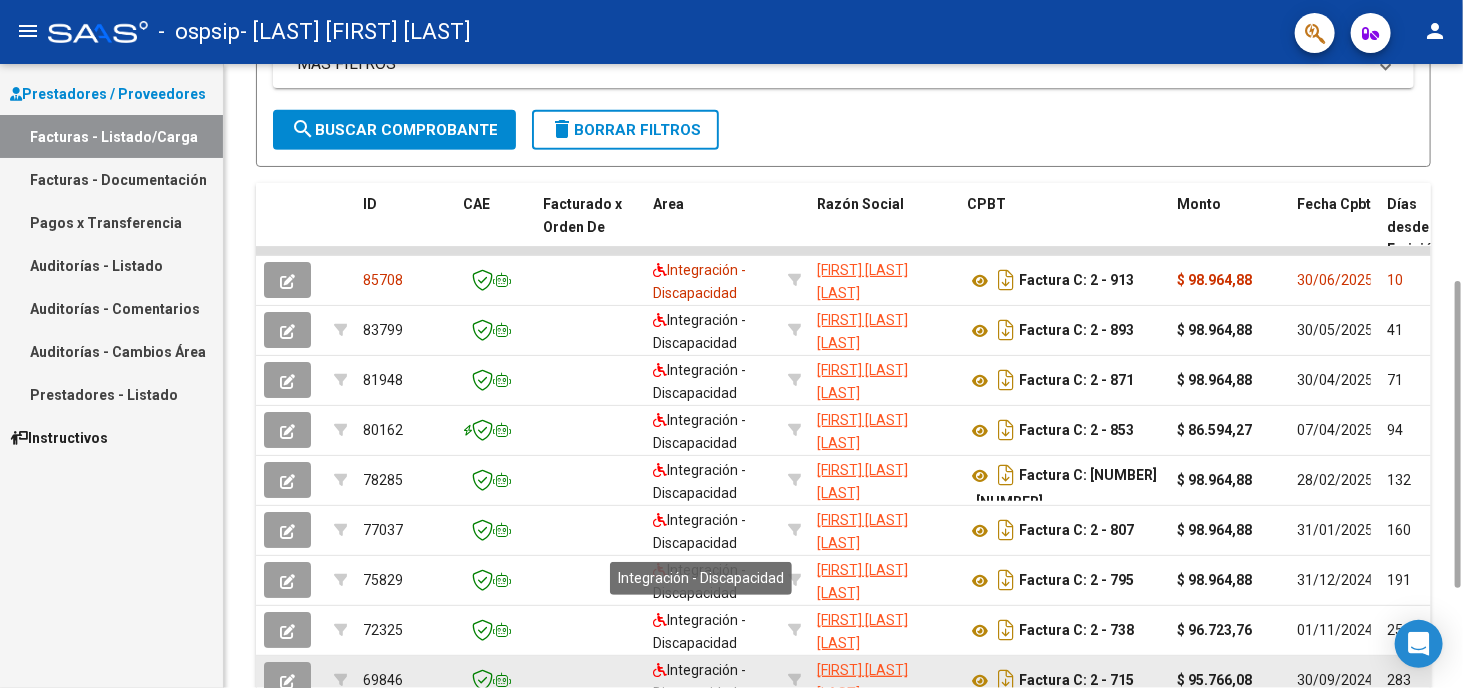 scroll, scrollTop: 641, scrollLeft: 0, axis: vertical 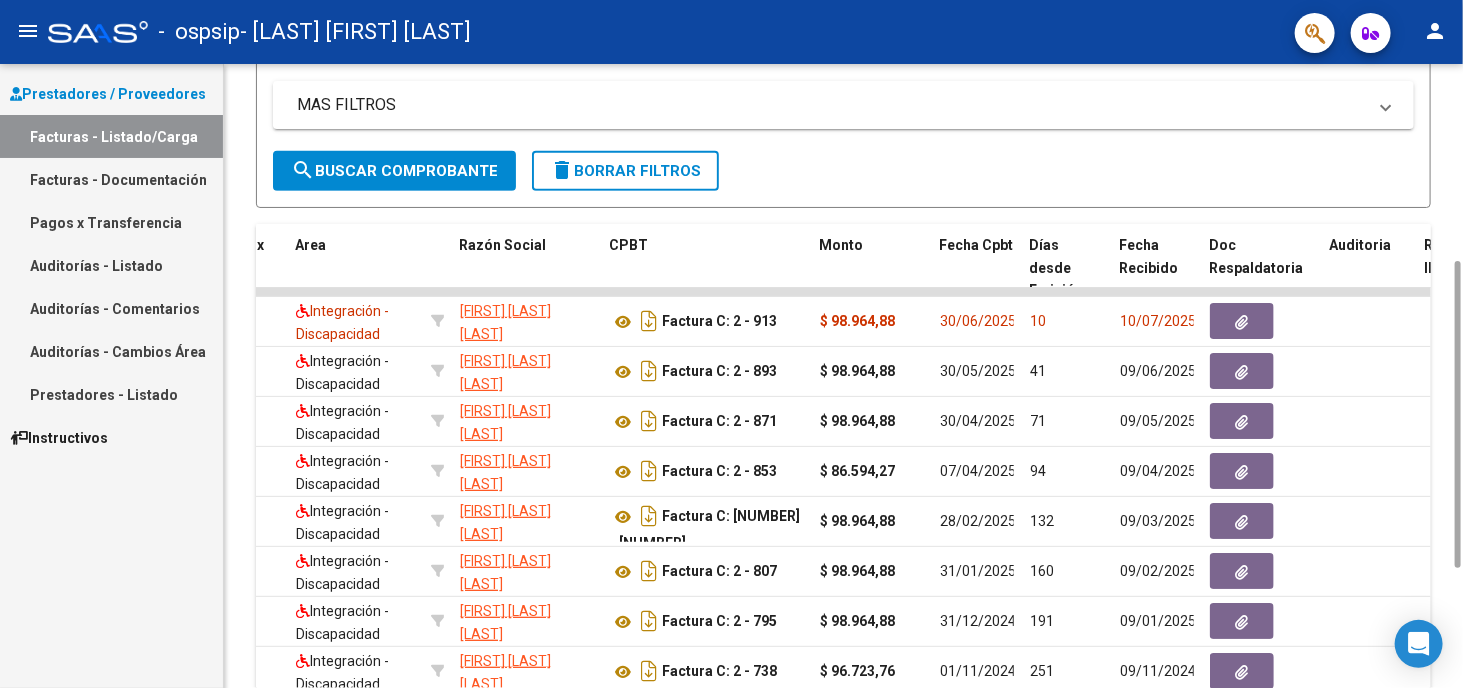 click on "Filtros Id Area Area Todos  Confirmado   Mostrar totalizadores   FILTROS DEL COMPROBANTE  Comprobante Tipo Comprobante Tipo Start date – Fec. Comprobante Desde / Hasta Días Emisión Desde(cant. días) Días Emisión Hasta(cant. días) CUIT / Razón Social Pto. Venta Nro. Comprobante Código SSS CAE Válido CAE Válido Todos  Cargado Módulo Hosp. Todos  Tiene facturacion Apócrifa Hospital Refes  FILTROS DE INTEGRACION  Período De Prestación Campos del Archivo de Rendición Devuelto x SSS (dr_envio) Todos  Rendido x SSS (dr_envio) Tipo de Registro Tipo de Registro Período Presentación Período Presentación Campos del Legajo Asociado (preaprobación) Afiliado Legajo (cuil/nombre) Todos  Solo facturas preaprobadas  MAS FILTROS  Todos  Con Doc. Respaldatoria Todos  Con Trazabilidad Todos  Asociado a Expediente Sur Auditoría Auditoría Auditoría Id Start date – Auditoría Confirmada Desde / Hasta Start date – Fec. Rec. Desde / Hasta Start date – Fec. Creado Desde / Hasta Start date – Op Estado" 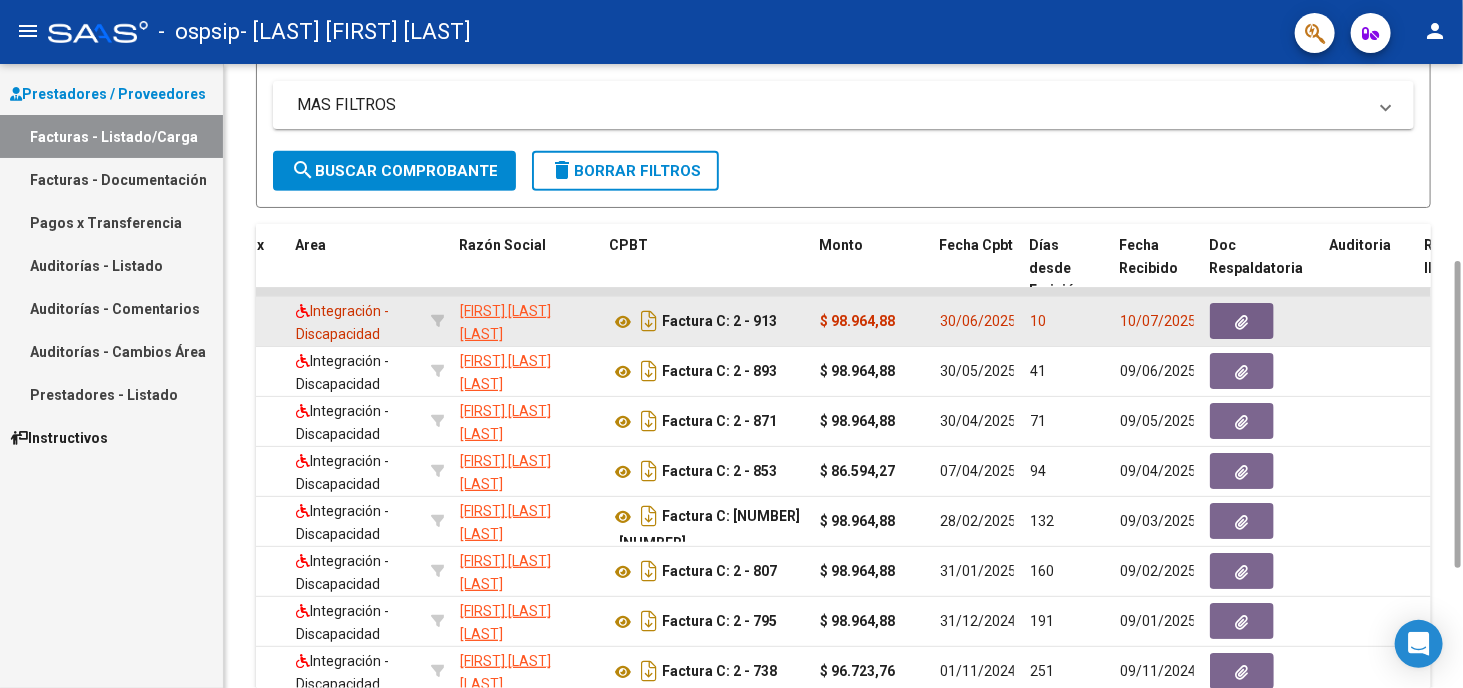 click on "Factura C: 2 - 913" 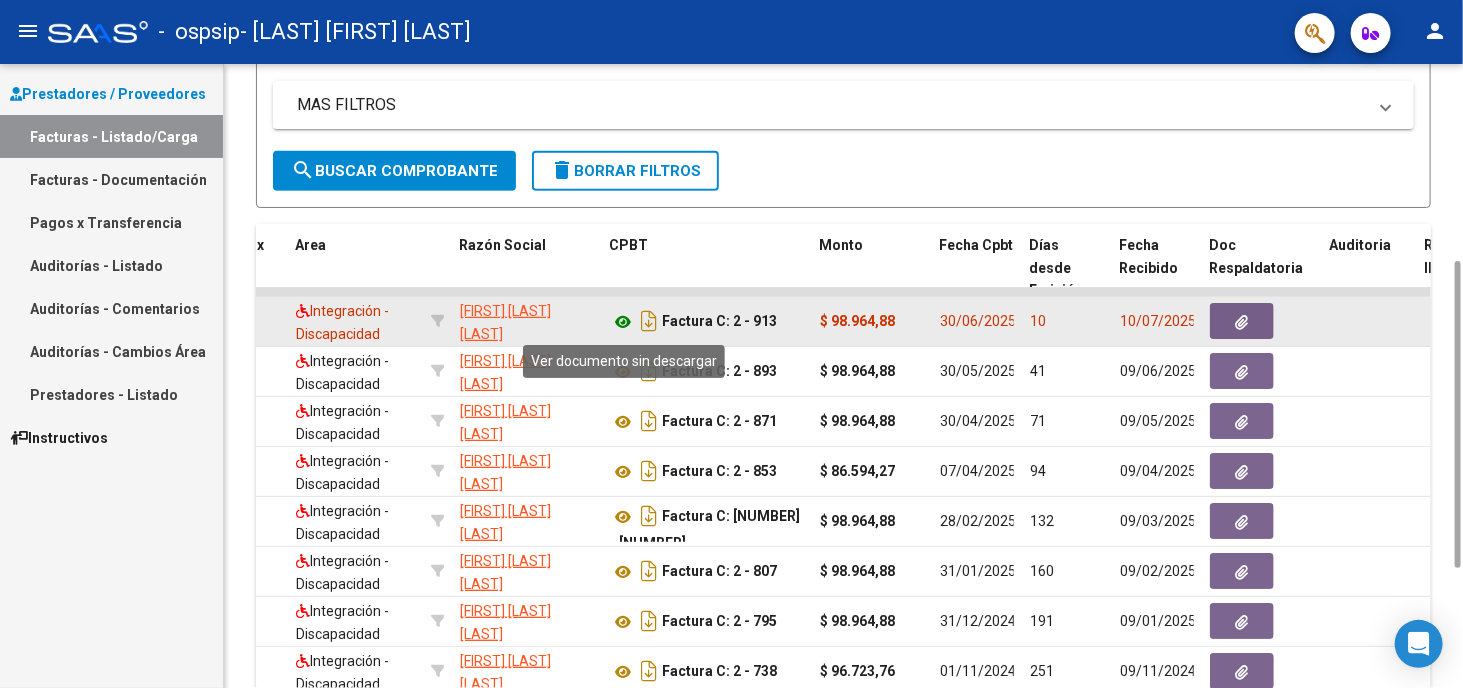 click 